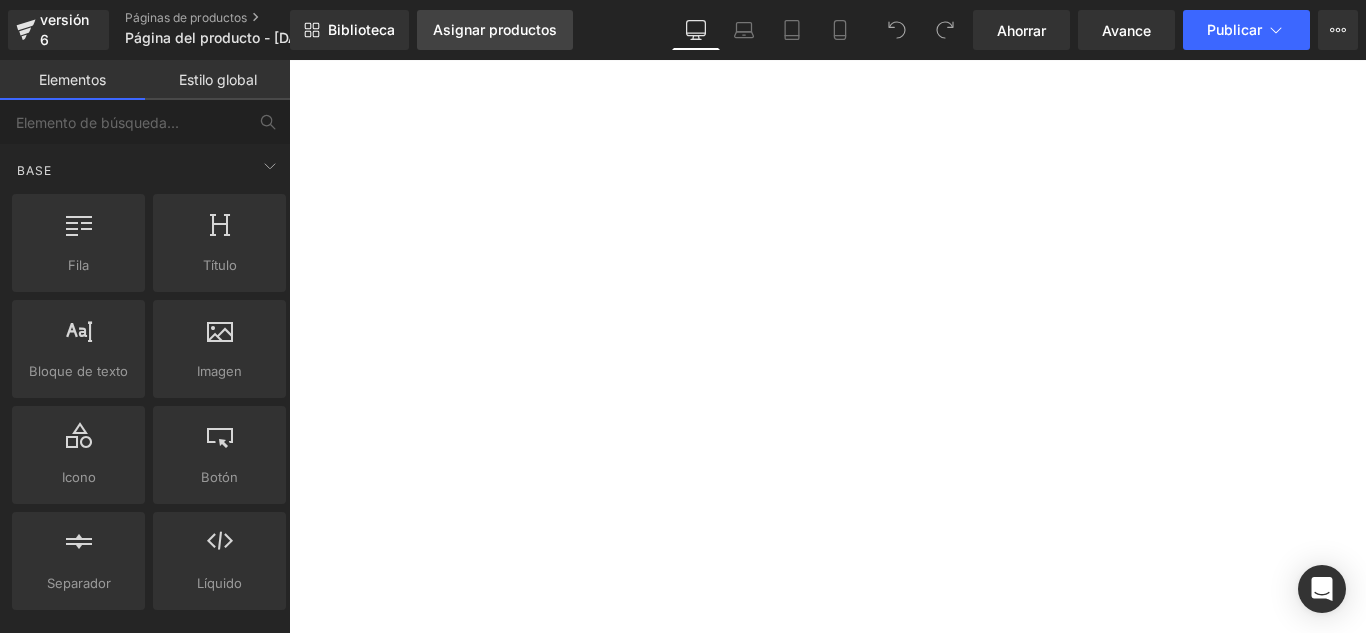 scroll, scrollTop: 0, scrollLeft: 0, axis: both 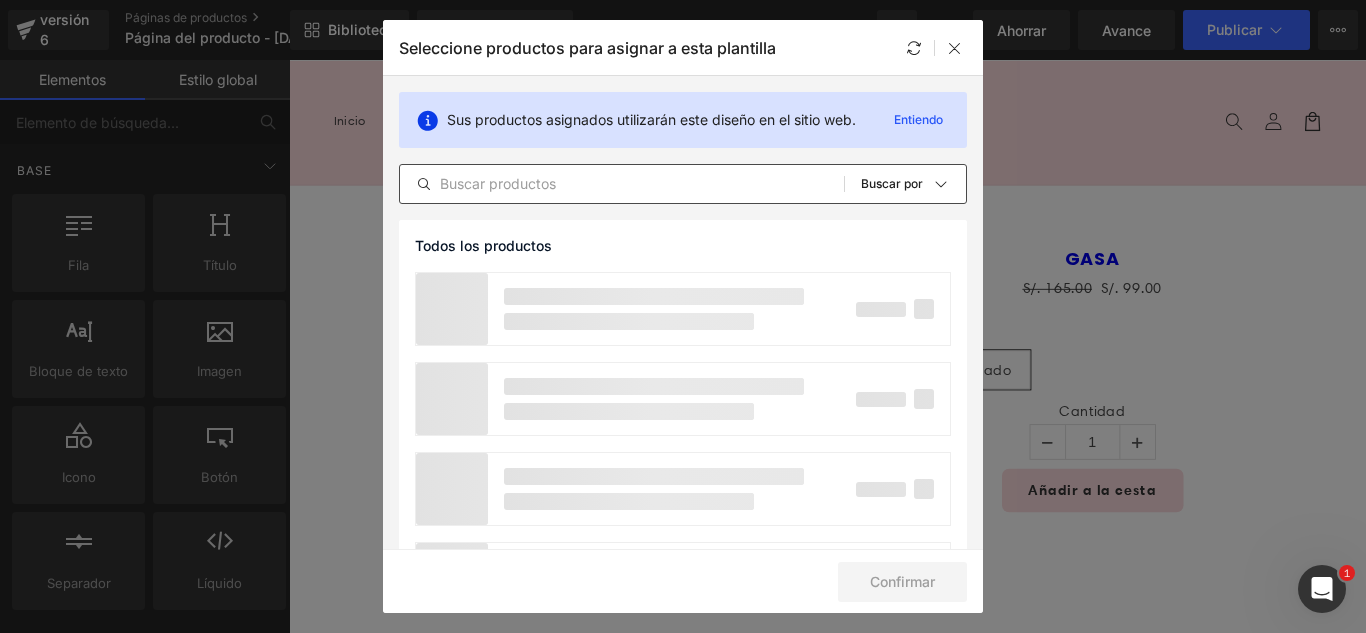 drag, startPoint x: 618, startPoint y: 179, endPoint x: 621, endPoint y: 195, distance: 16.27882 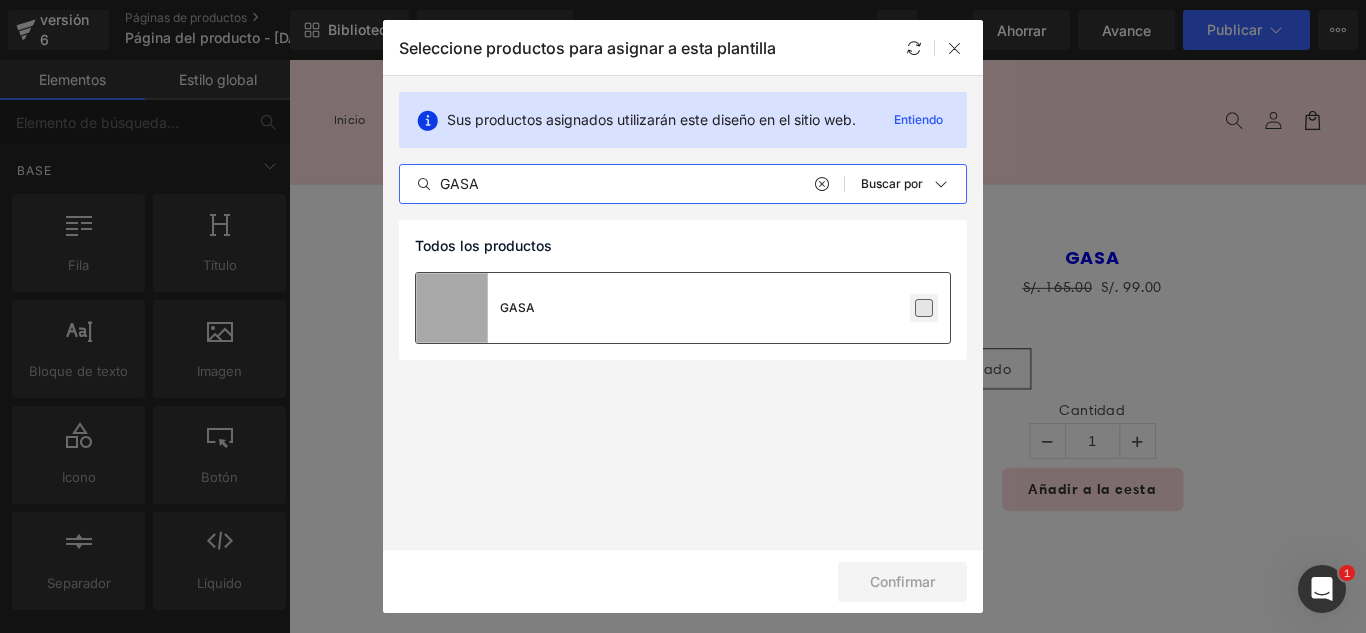 type on "GASA" 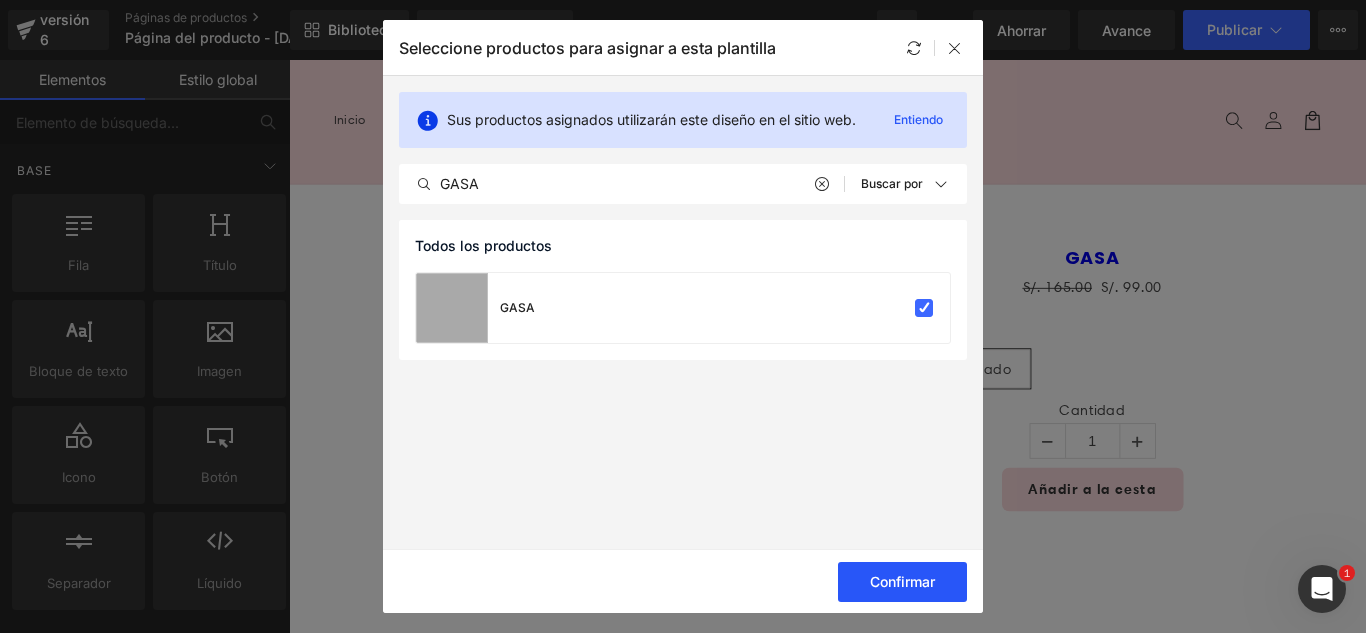 click on "Confirmar" at bounding box center (902, 581) 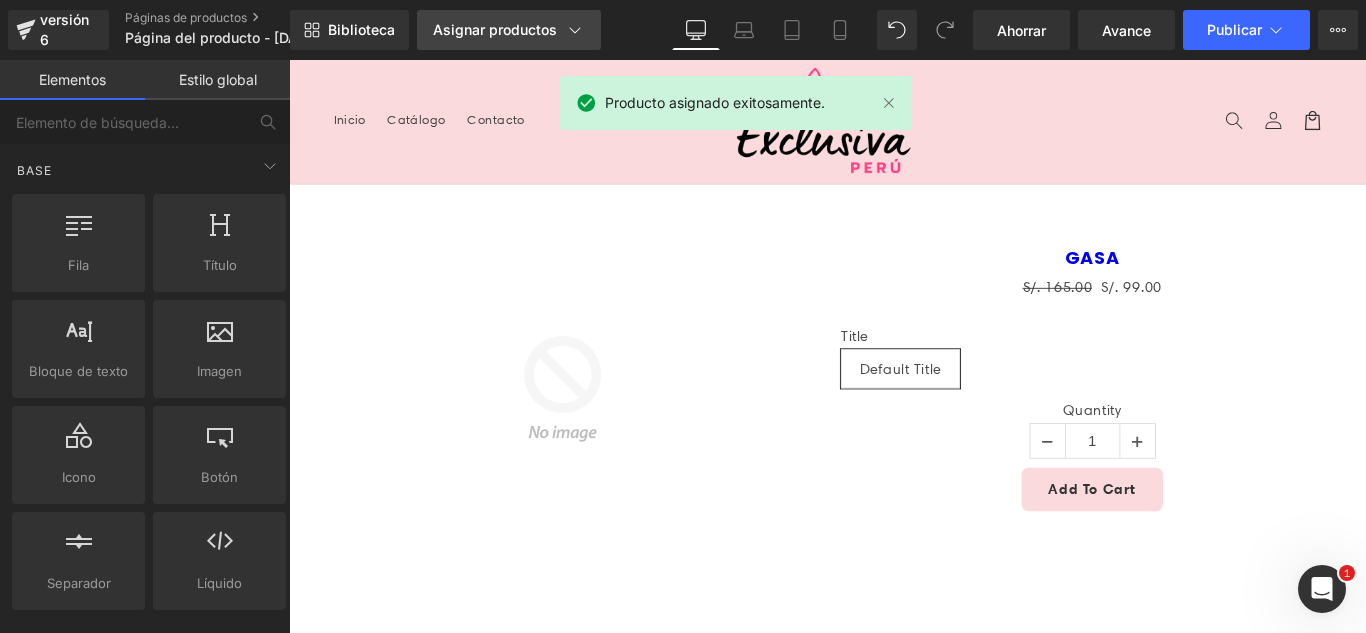 click on "Asignar productos" at bounding box center [495, 29] 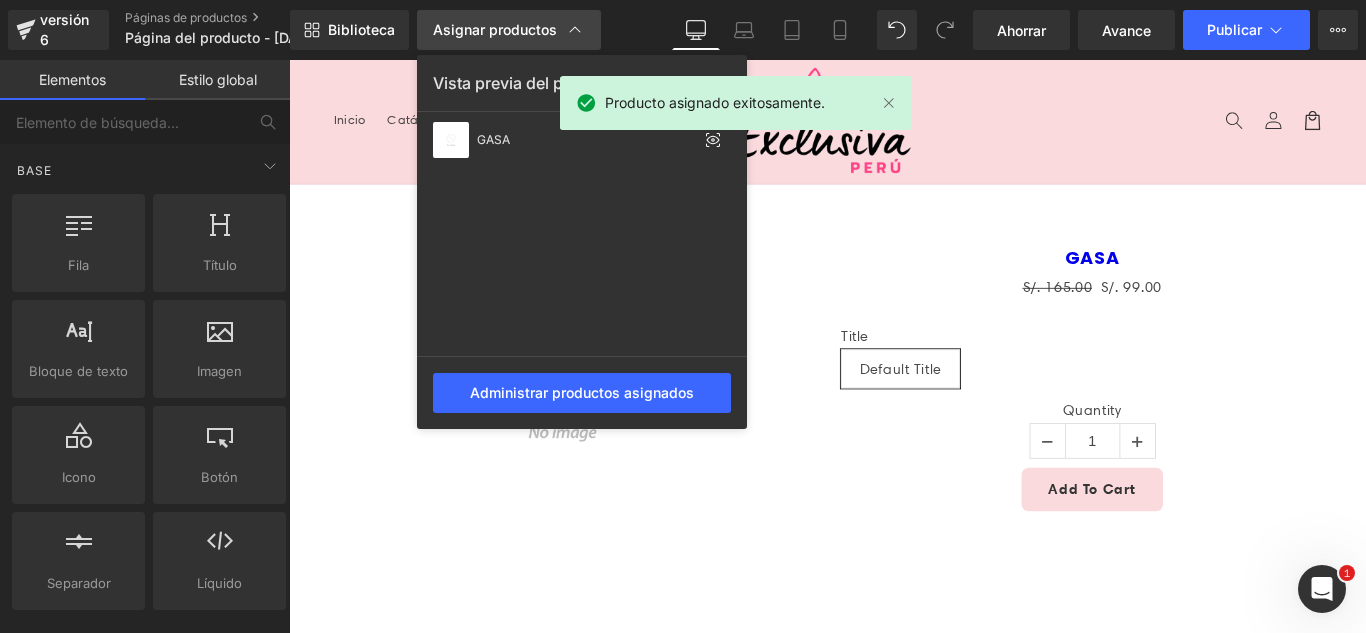 click on "Asignar productos" at bounding box center (495, 29) 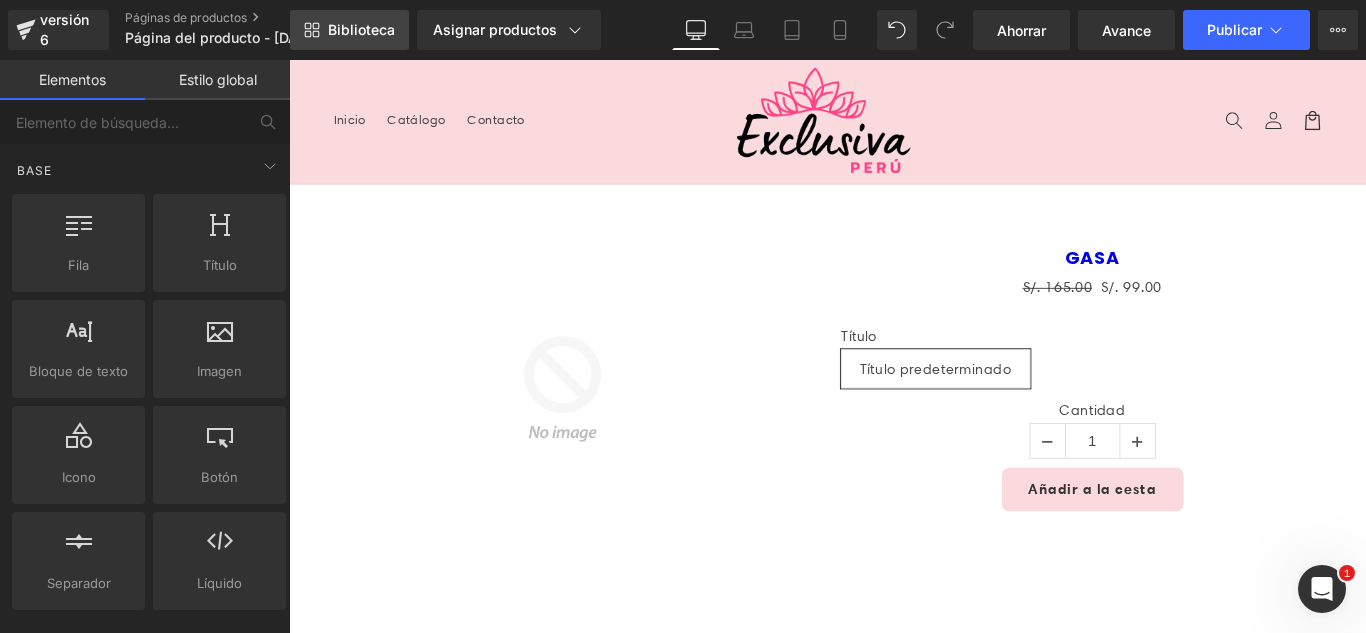 click on "Biblioteca" at bounding box center (361, 29) 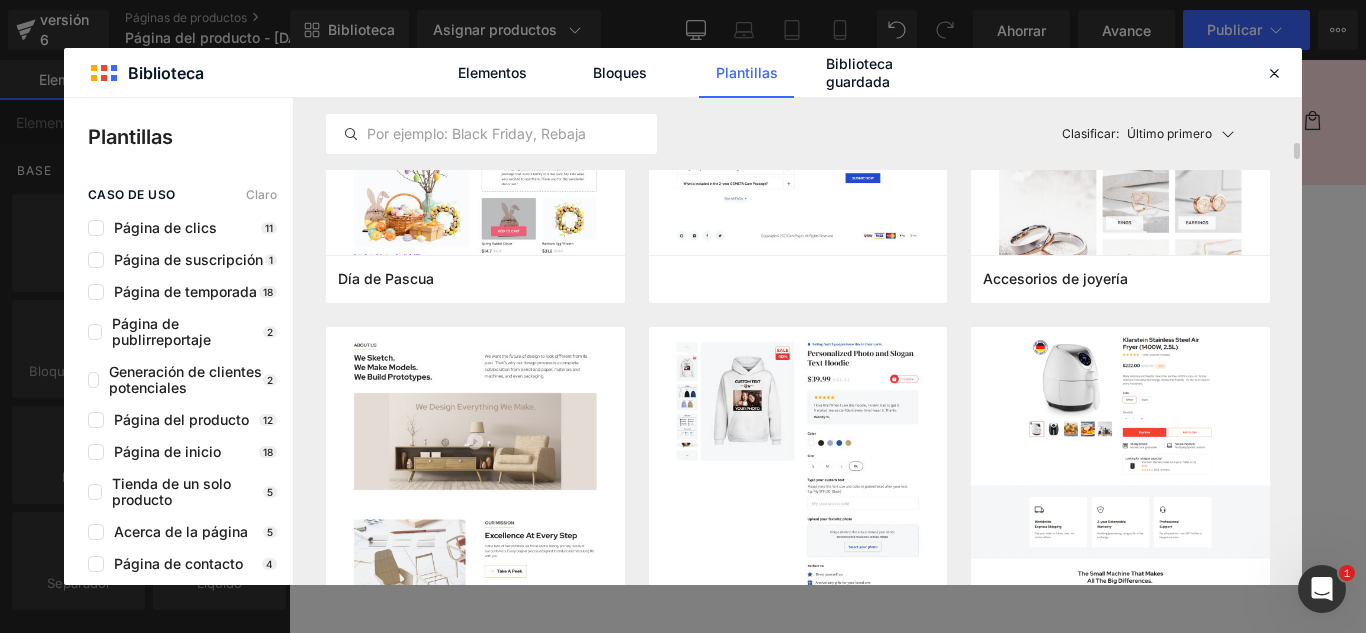 scroll, scrollTop: 7100, scrollLeft: 0, axis: vertical 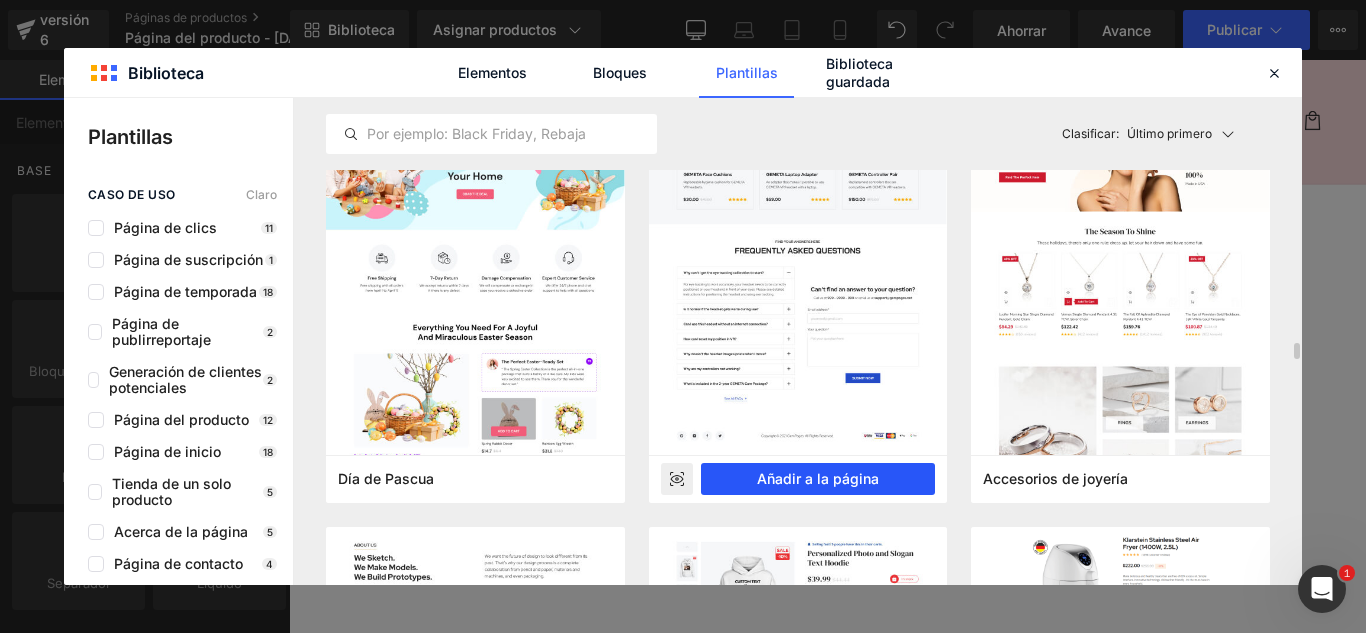 click on "Añadir a la página" at bounding box center [818, 478] 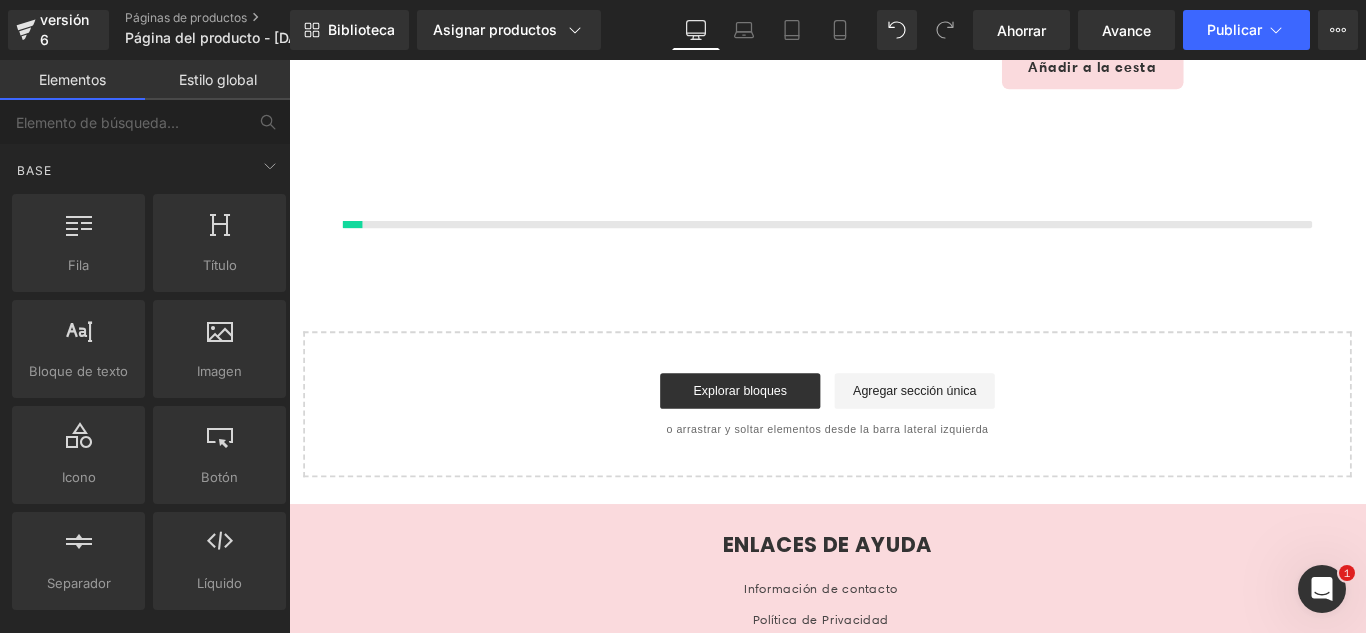scroll, scrollTop: 475, scrollLeft: 0, axis: vertical 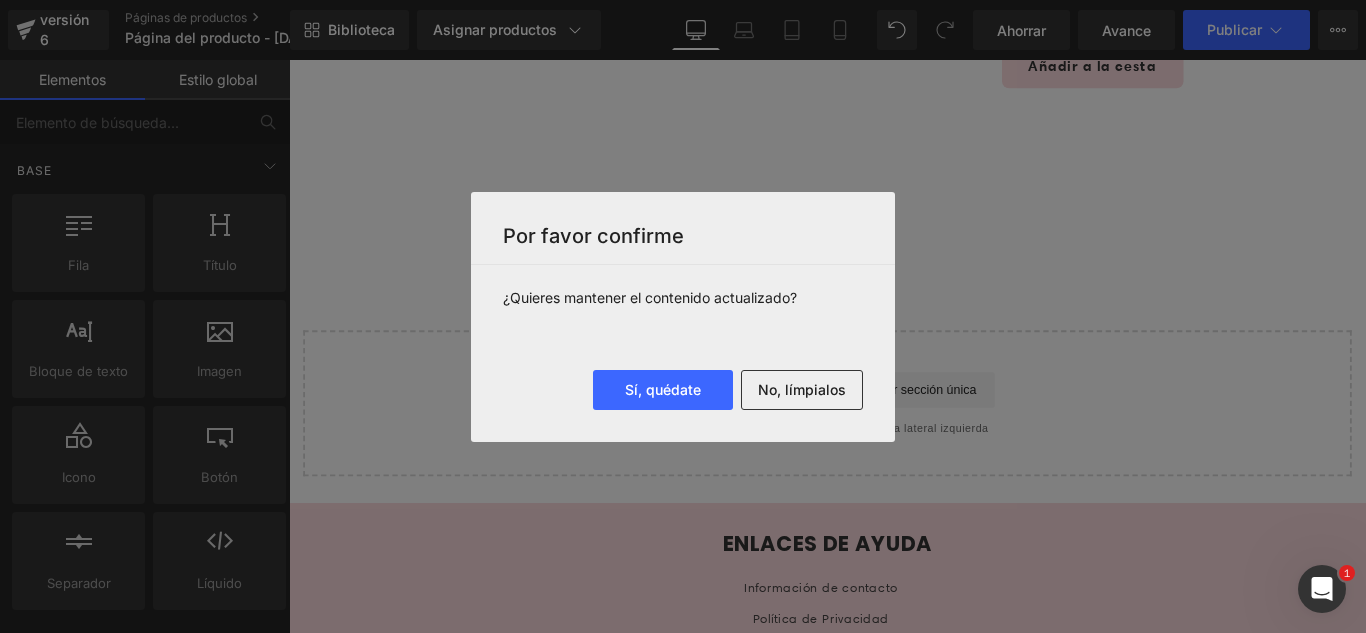 click on "No, límpialos" at bounding box center [802, 389] 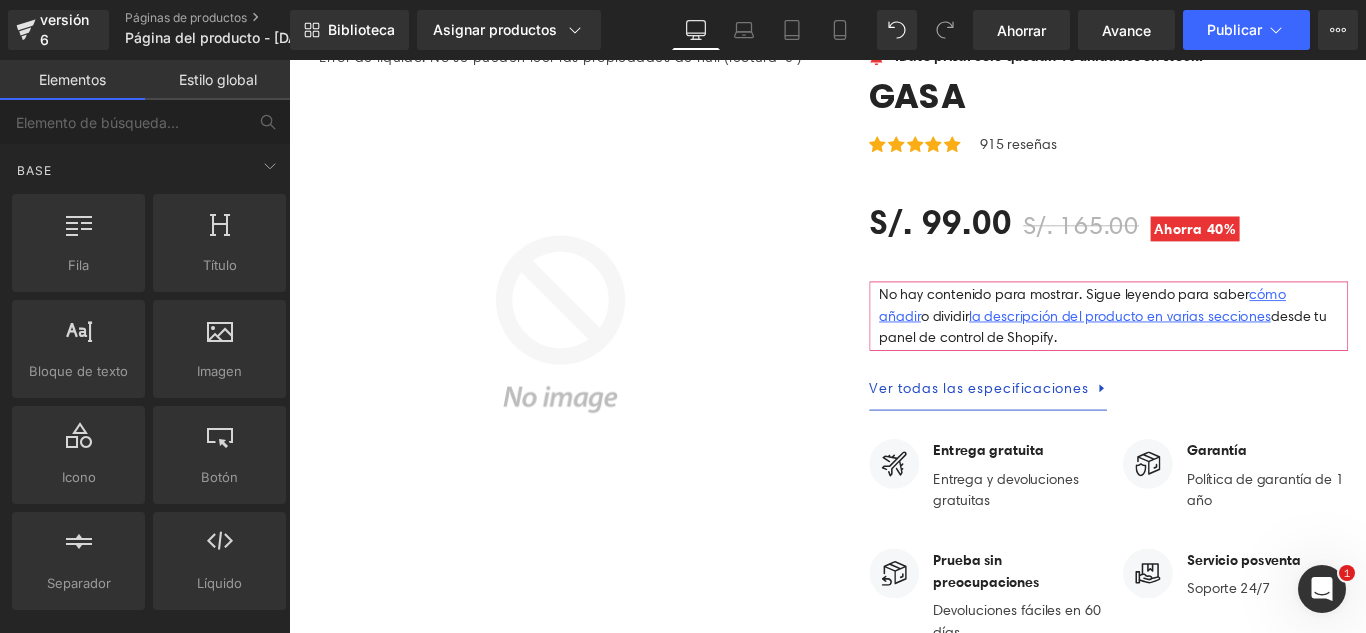 scroll, scrollTop: 0, scrollLeft: 0, axis: both 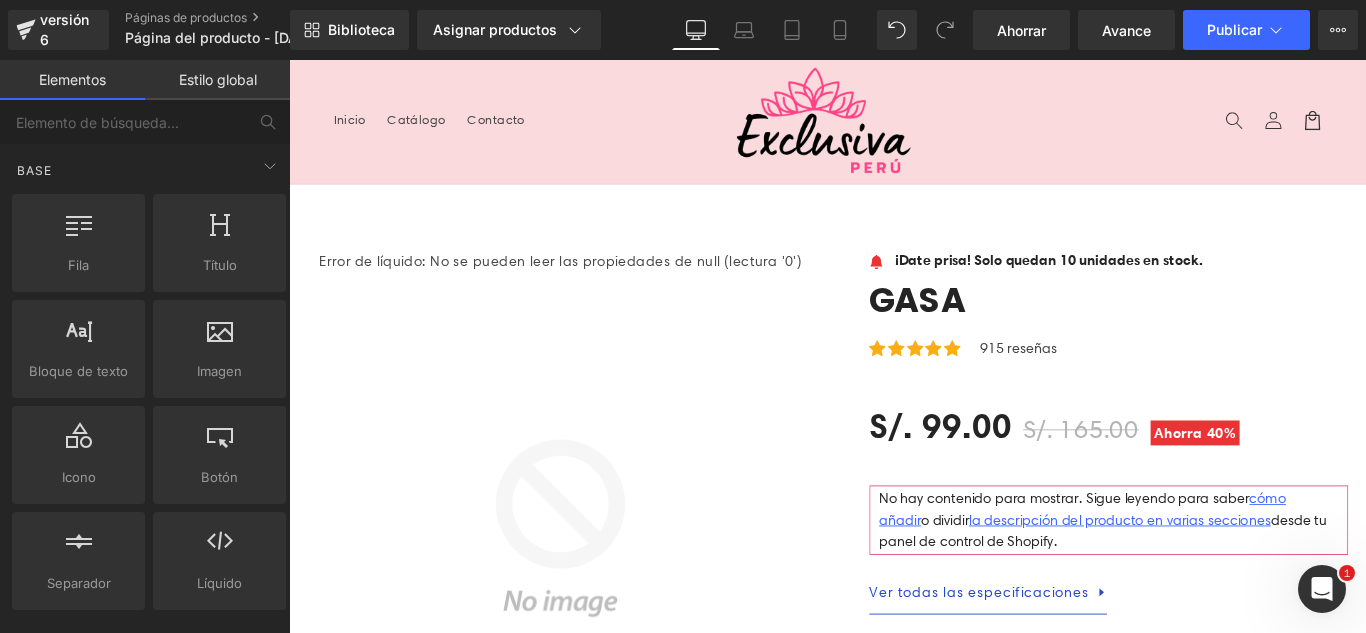 click on "Menú
Inicio
Catálogo
Contacto
Iniciar sesión
Inicio
Catálogo
Contacto
Búsqueda" at bounding box center (894, 129) 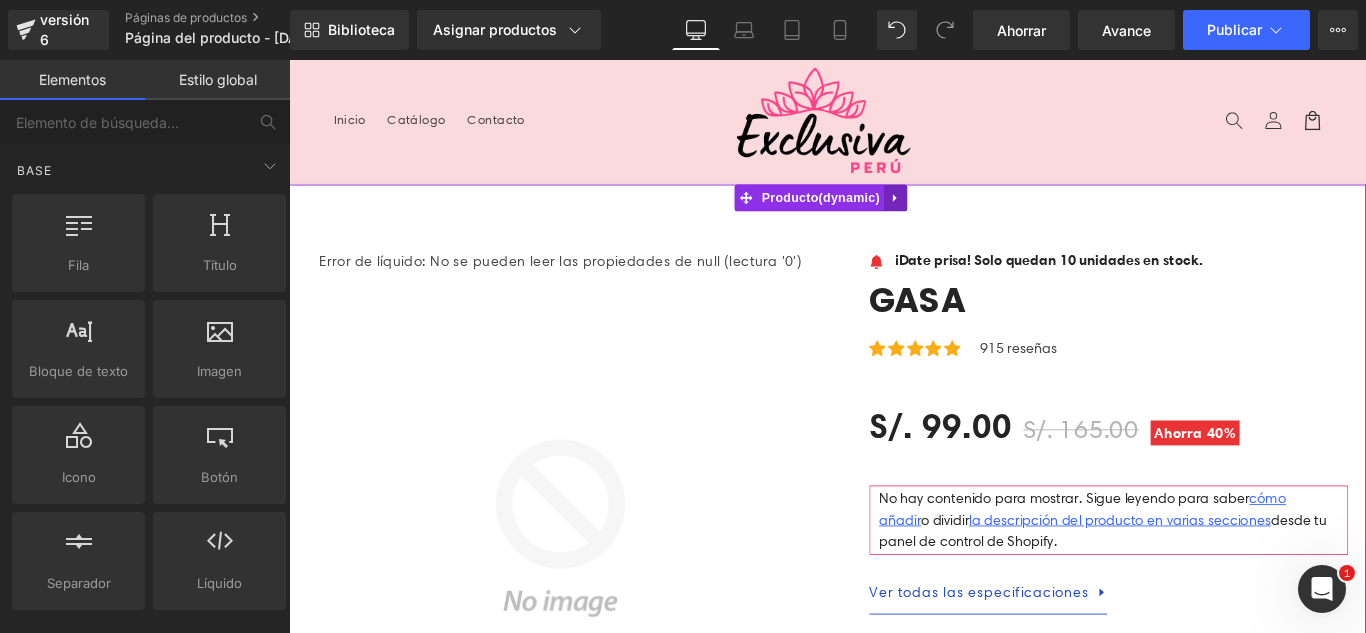 click at bounding box center [971, 215] 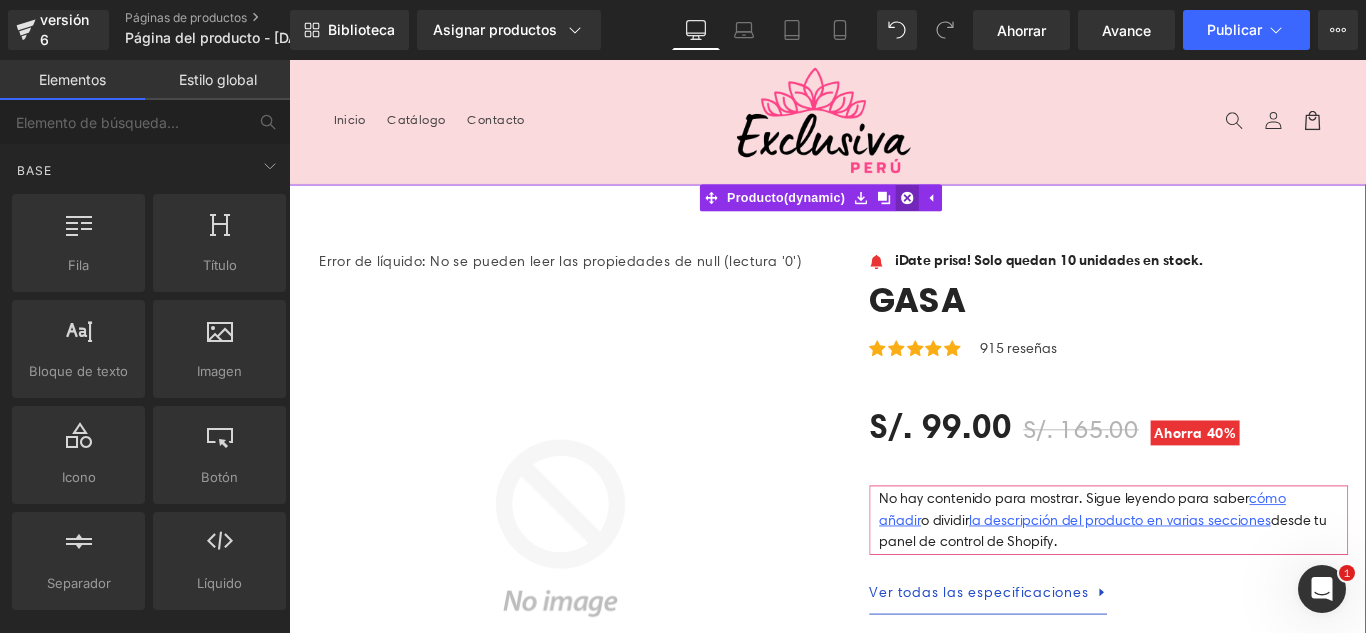 click at bounding box center (984, 215) 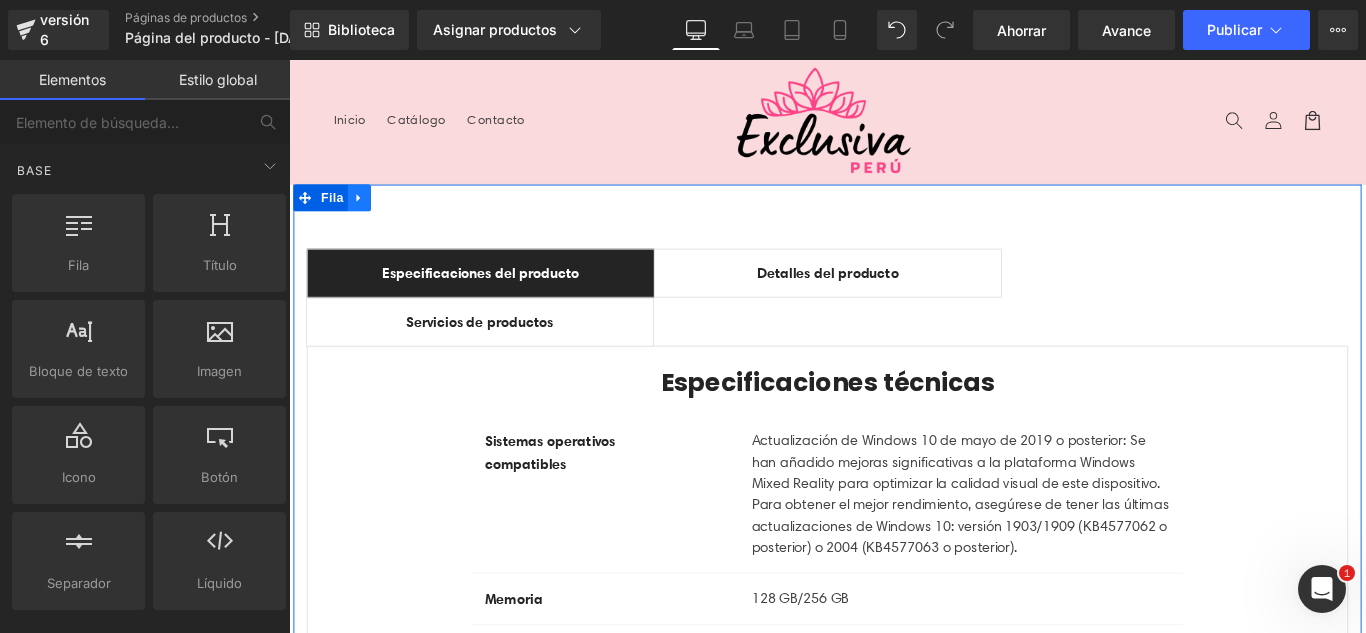 click 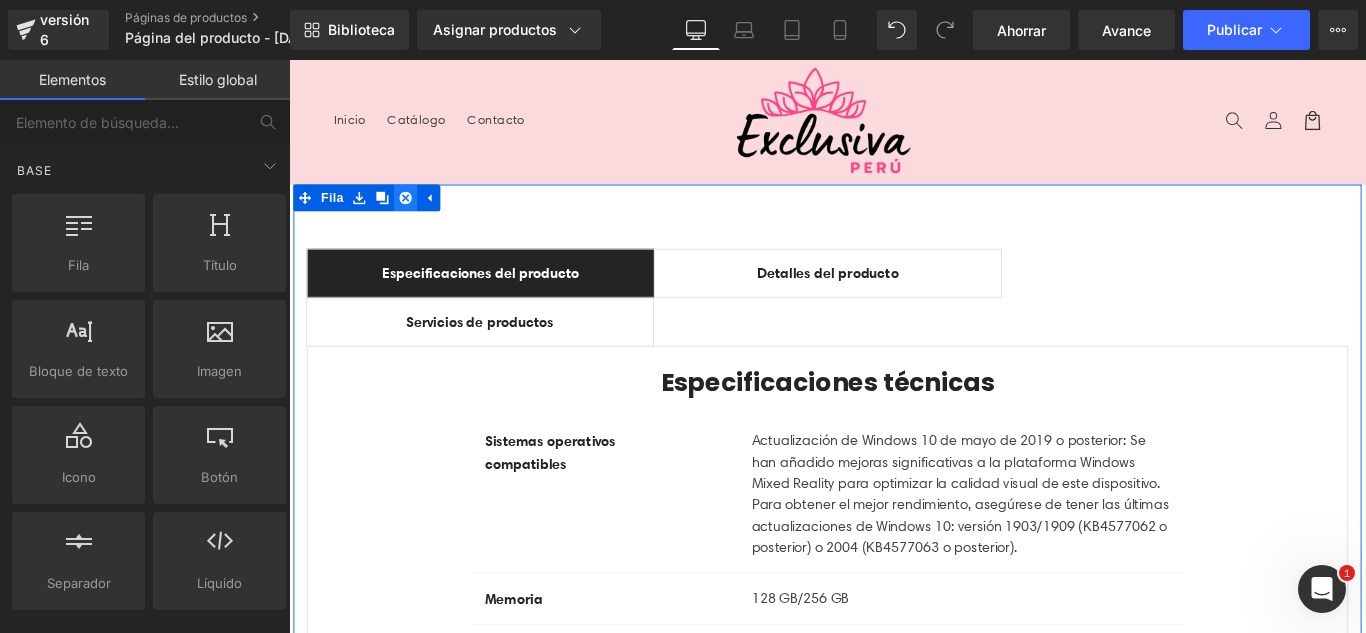 click 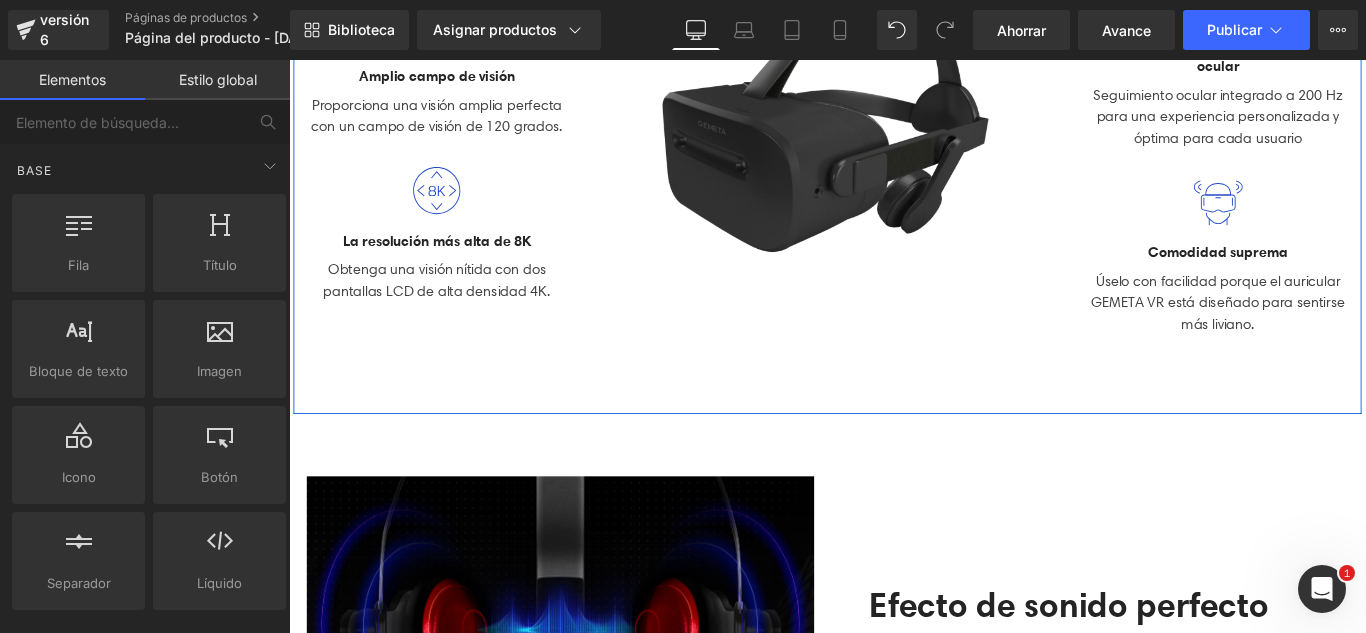 scroll, scrollTop: 600, scrollLeft: 0, axis: vertical 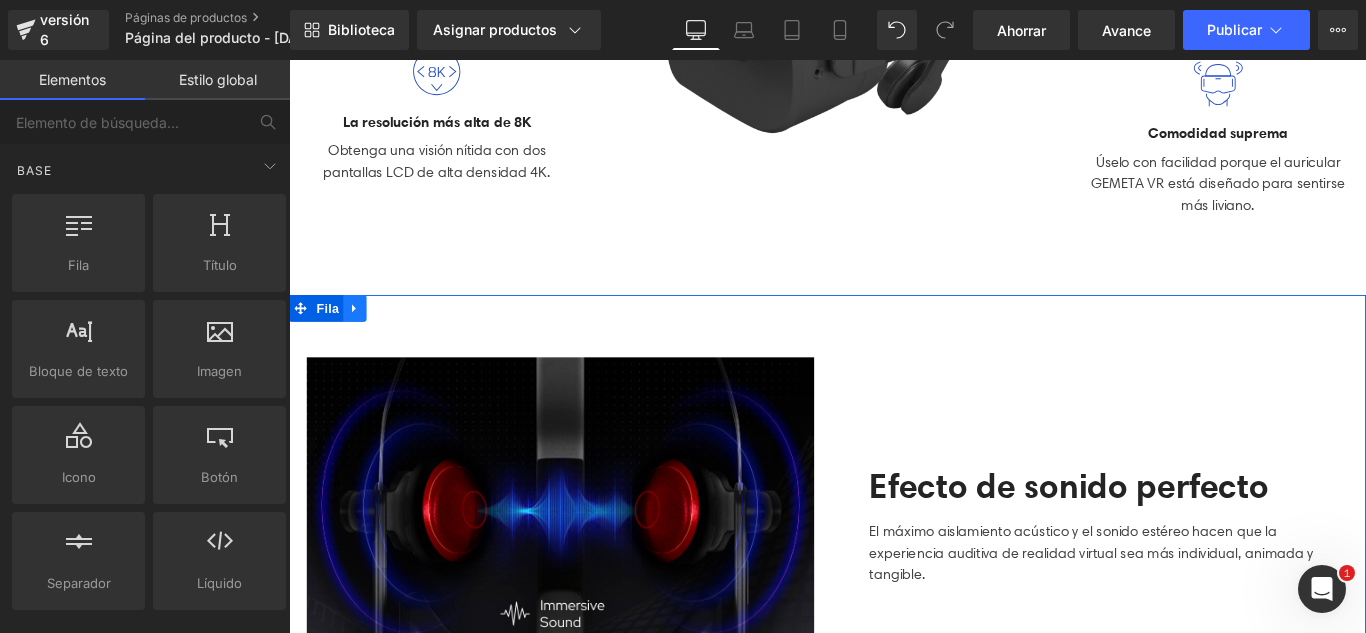 click at bounding box center [363, 339] 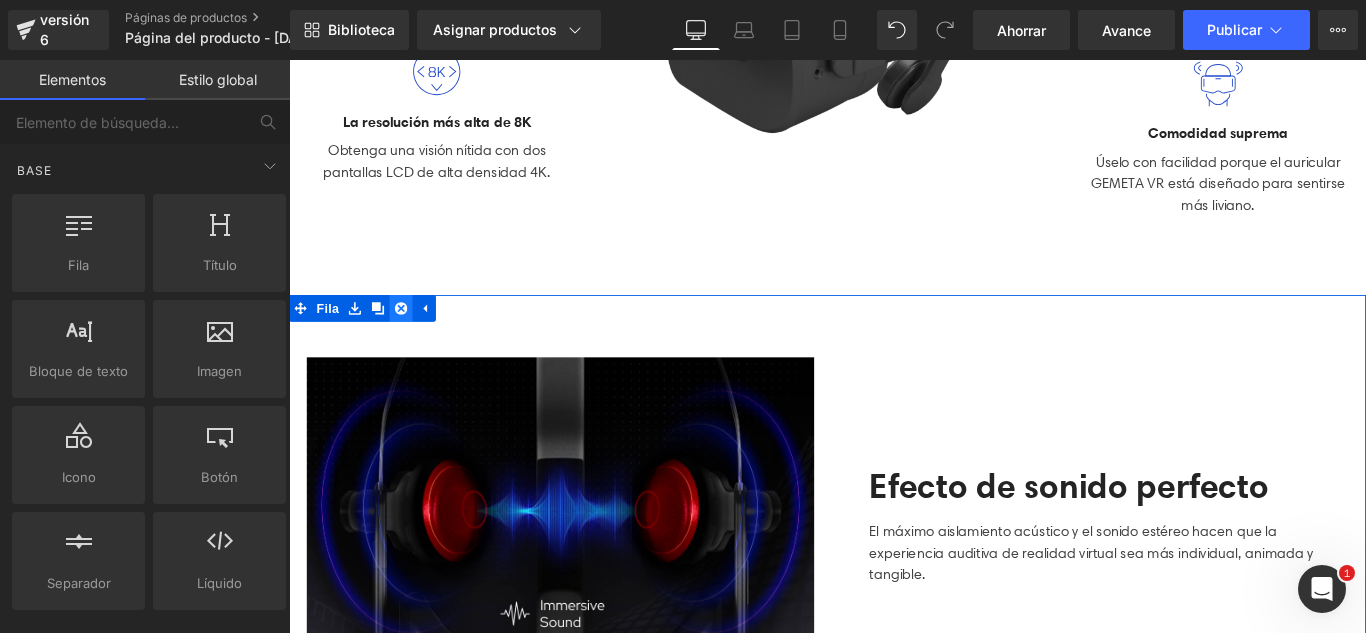 click at bounding box center [415, 339] 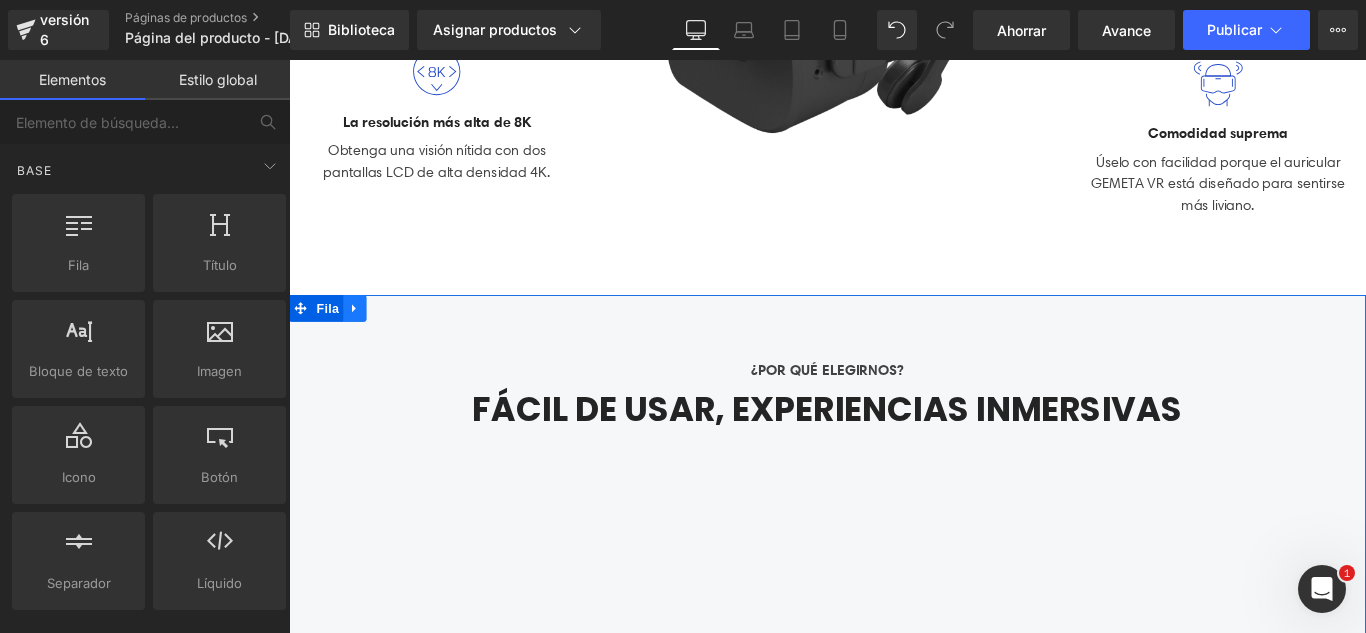 click at bounding box center [363, 339] 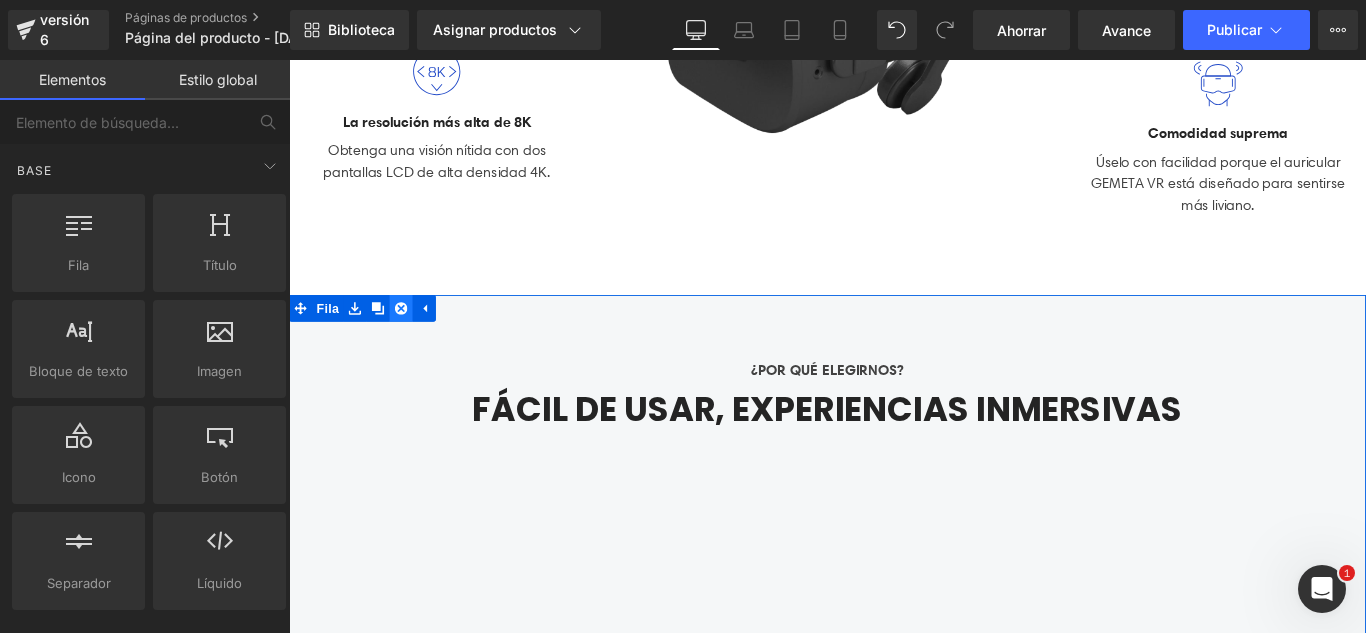 click 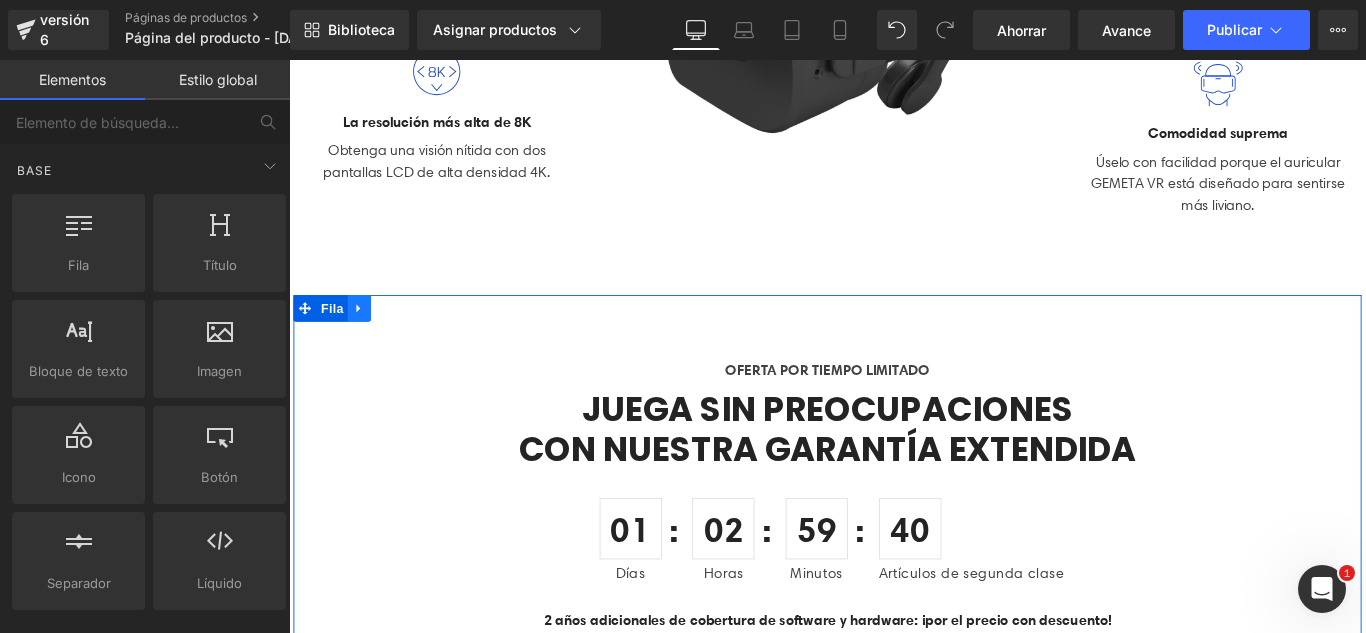 click at bounding box center (368, 339) 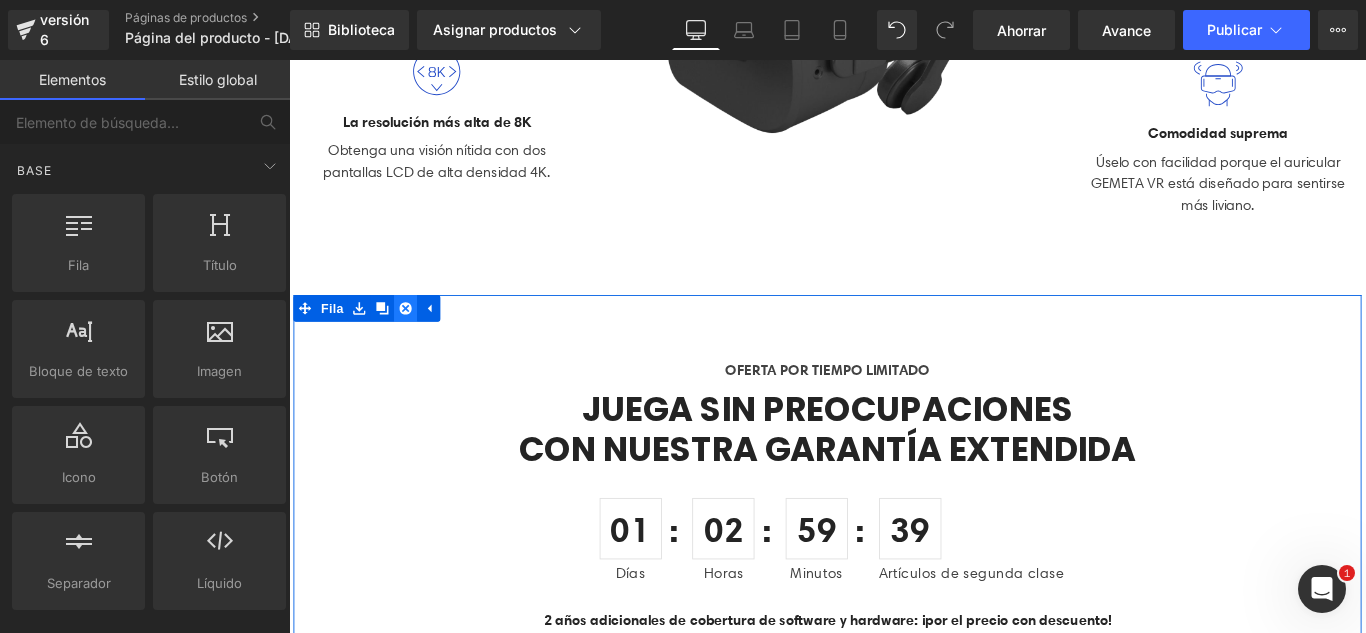 click 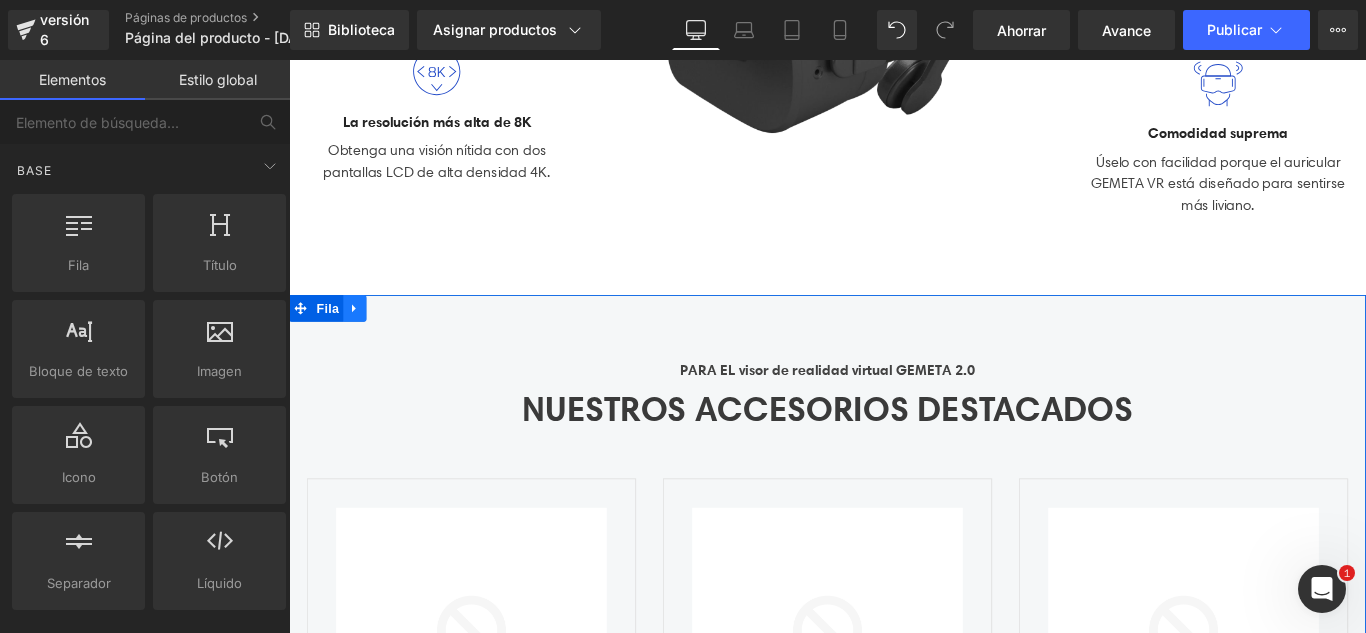click 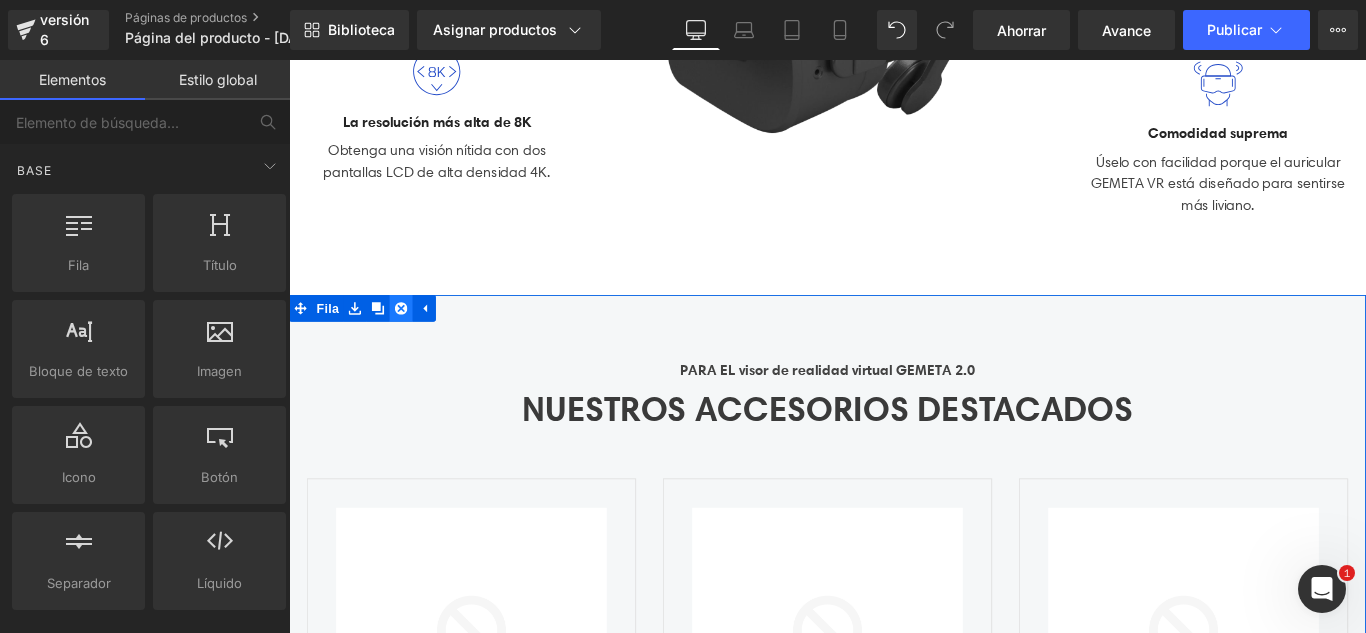 click 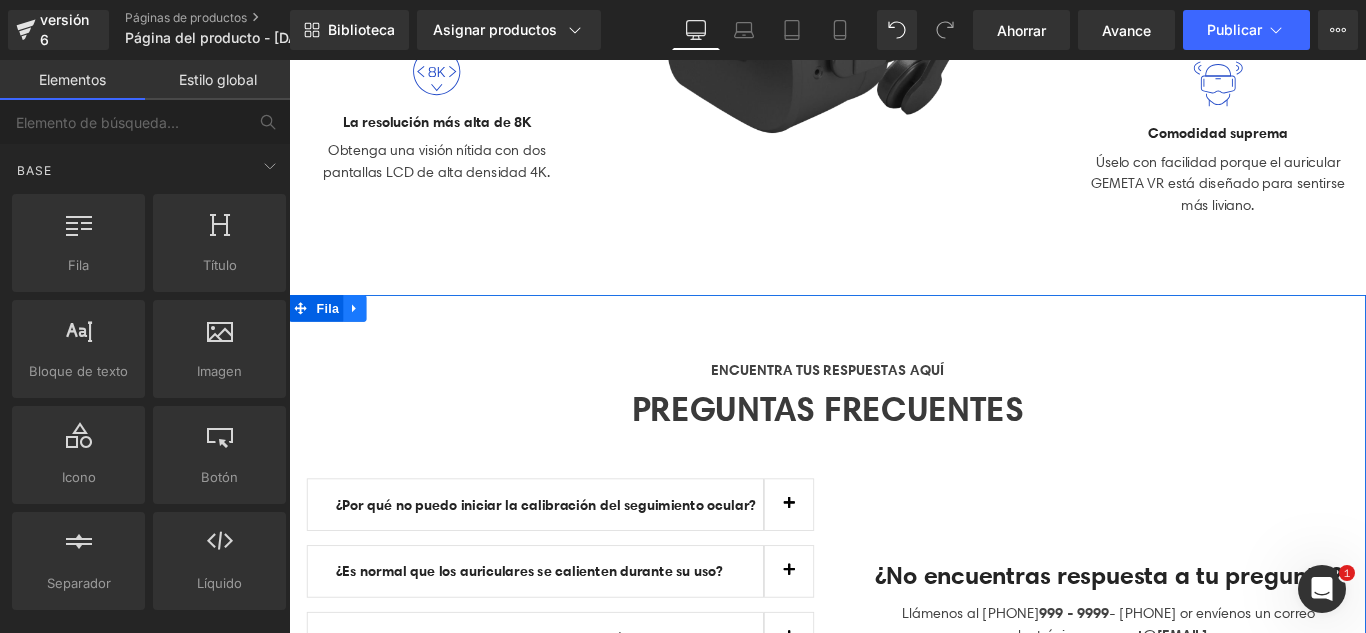 click at bounding box center (363, 339) 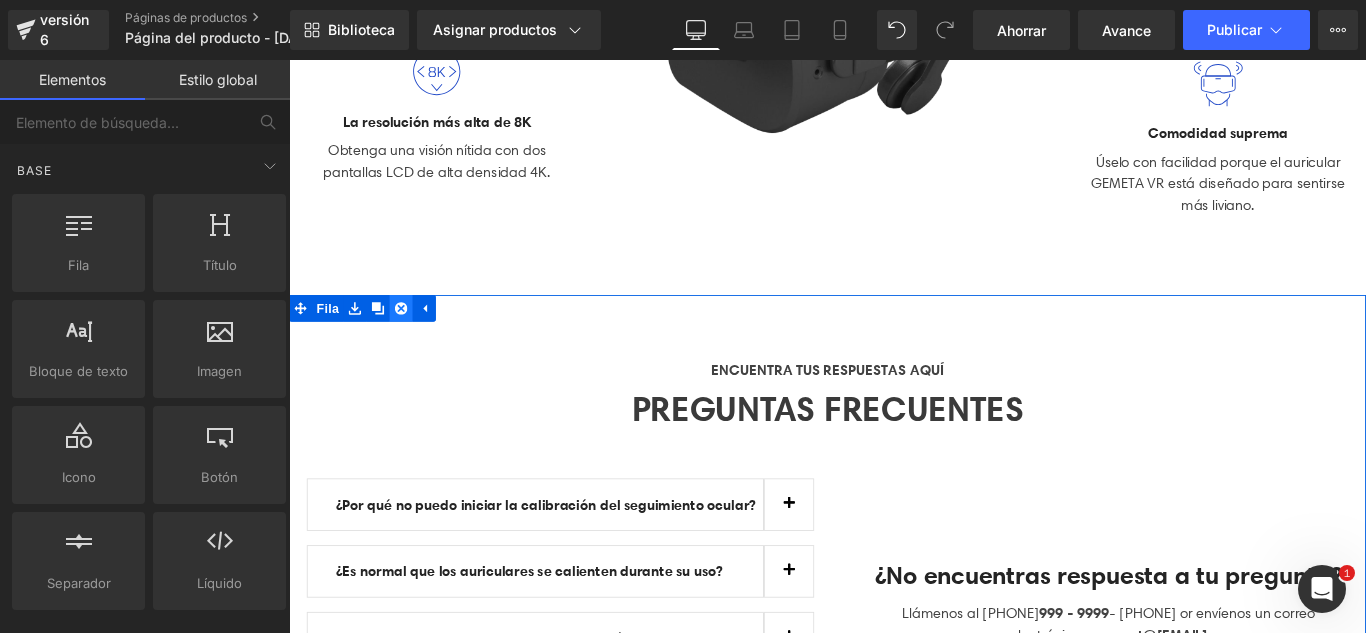 click 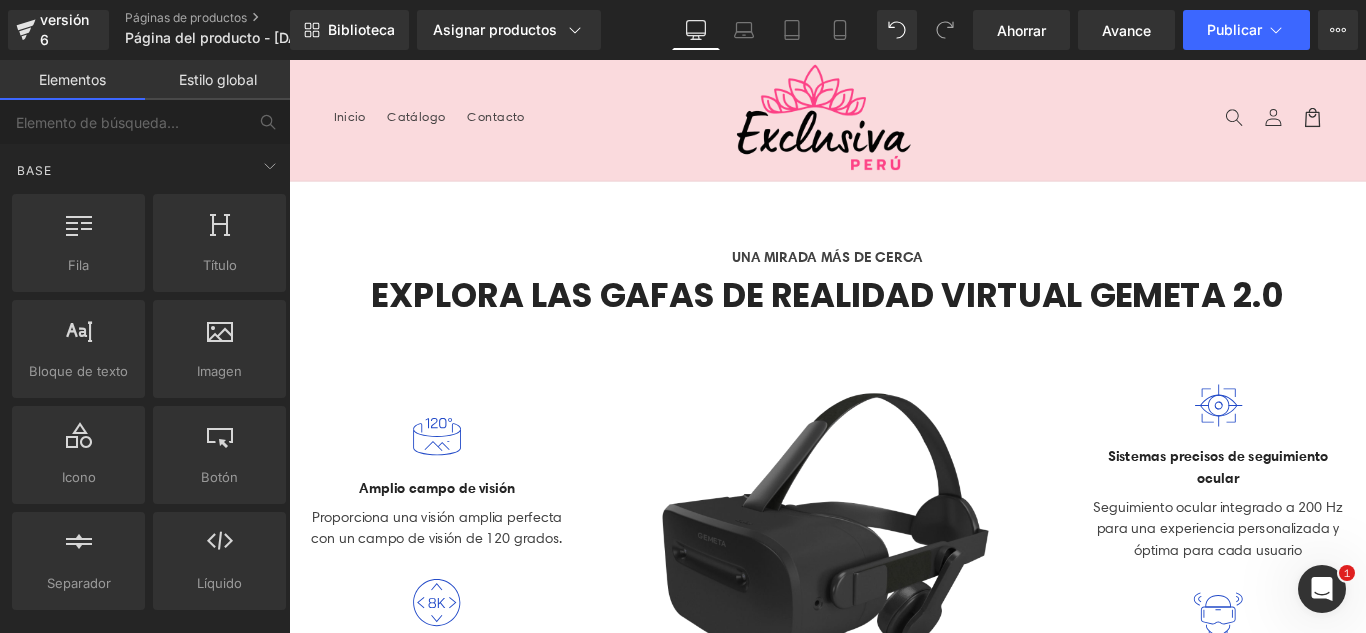 scroll, scrollTop: 0, scrollLeft: 0, axis: both 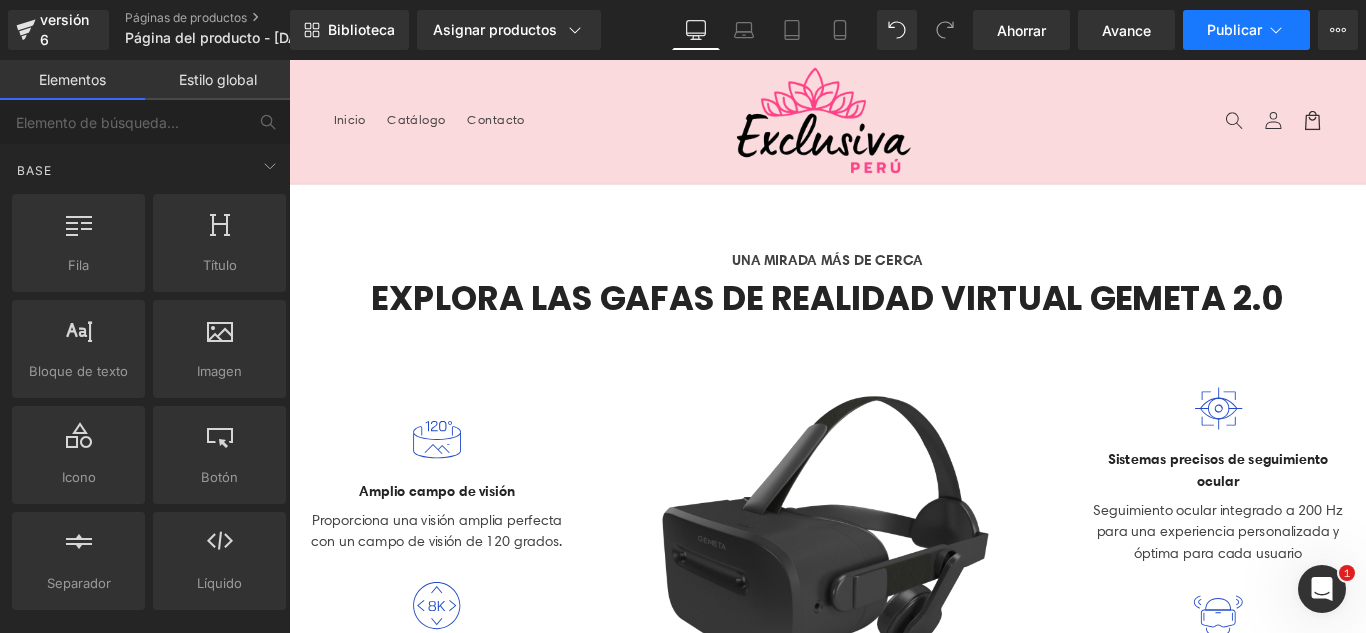 click on "Publicar" at bounding box center (1234, 29) 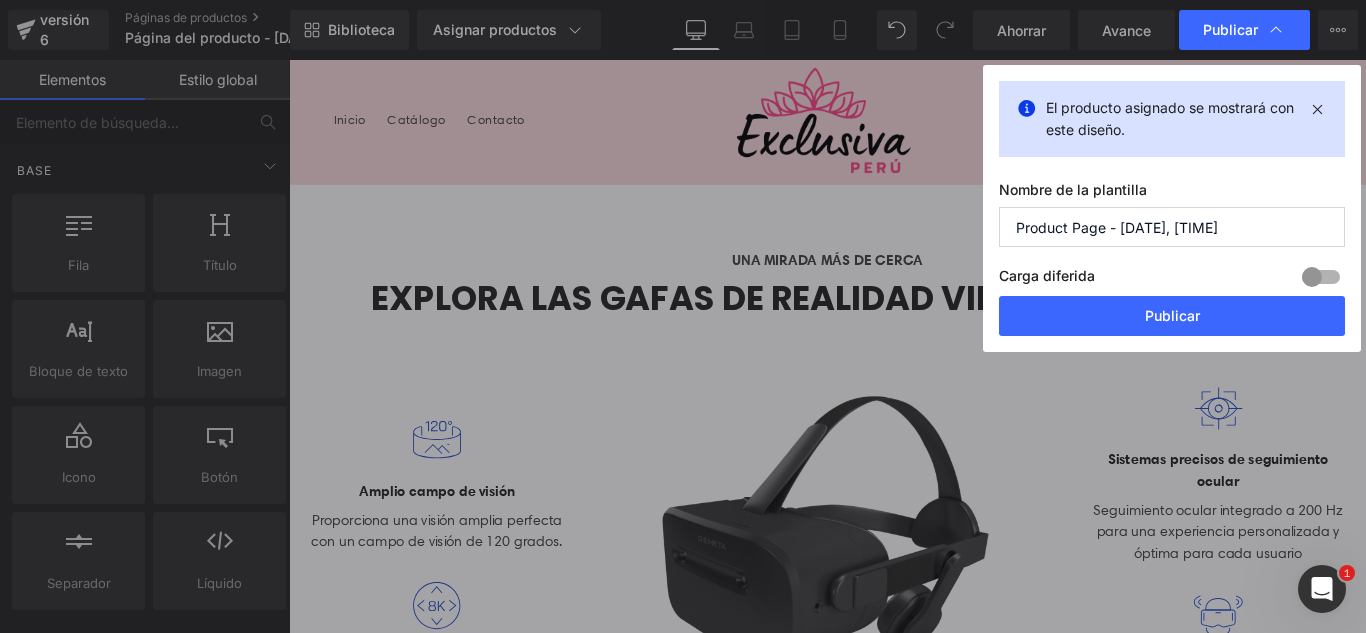 click on "Product Page - Aug 4, 13:20:57" at bounding box center [1172, 227] 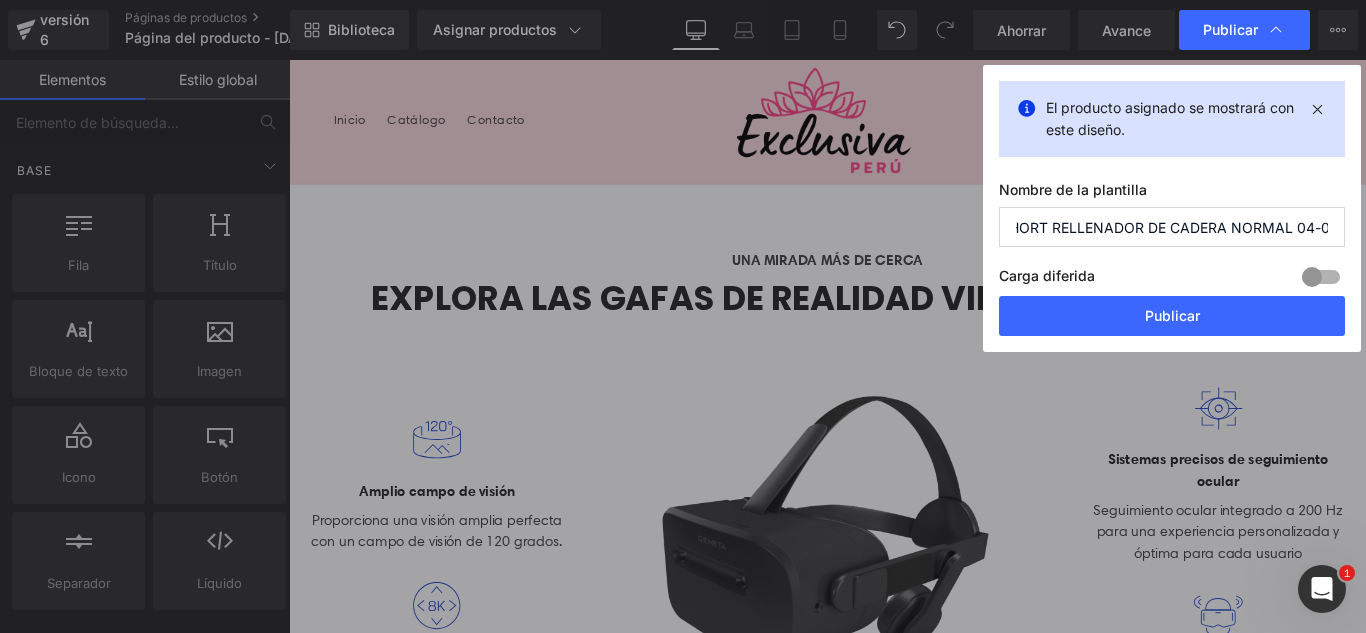 scroll, scrollTop: 0, scrollLeft: 25, axis: horizontal 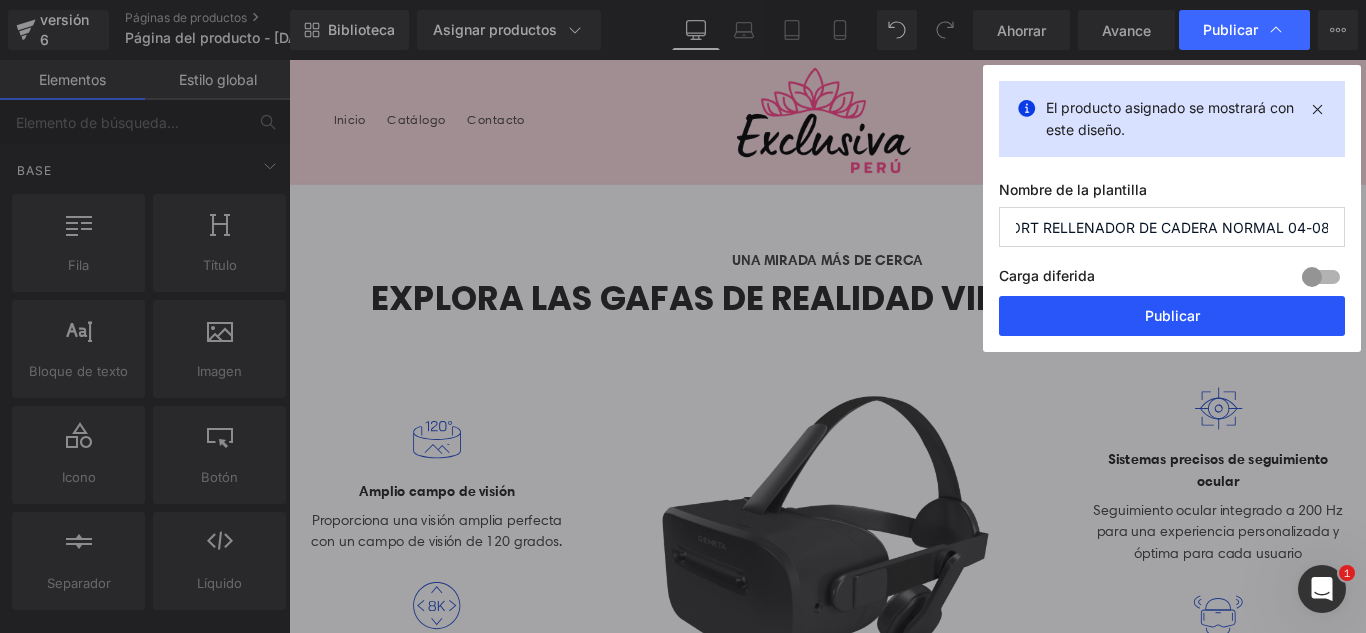 type on "SHORT RELLENADOR DE CADERA NORMAL 04-08" 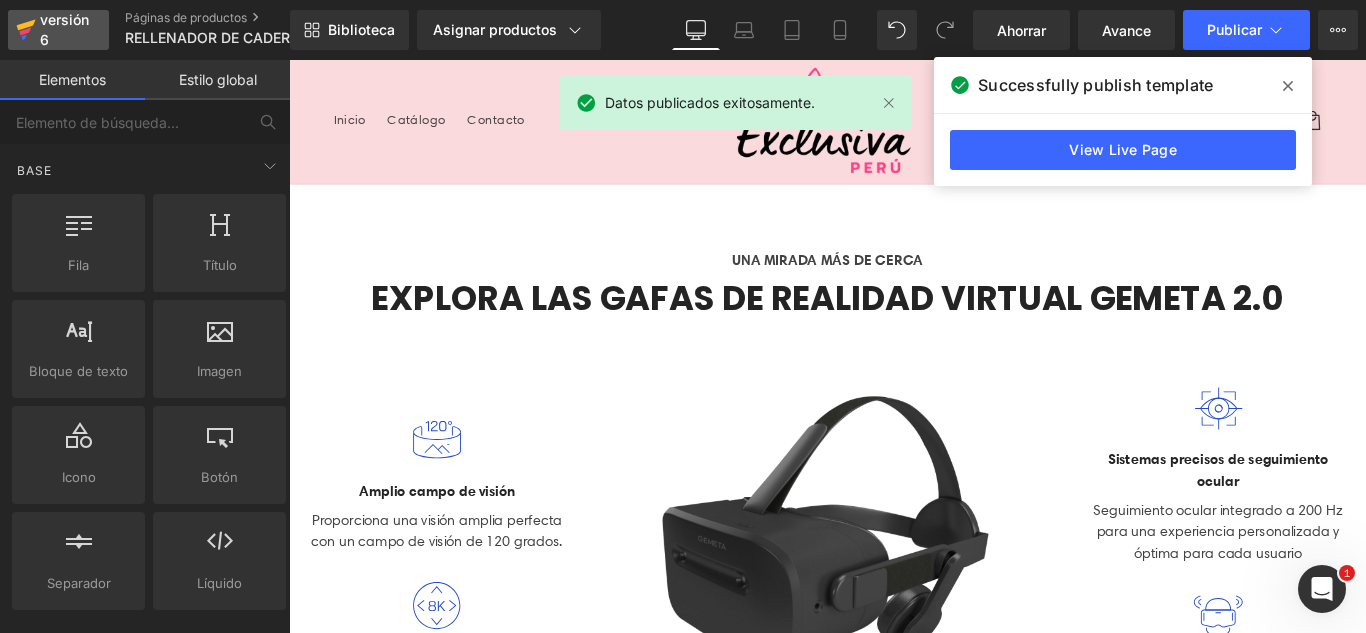 click 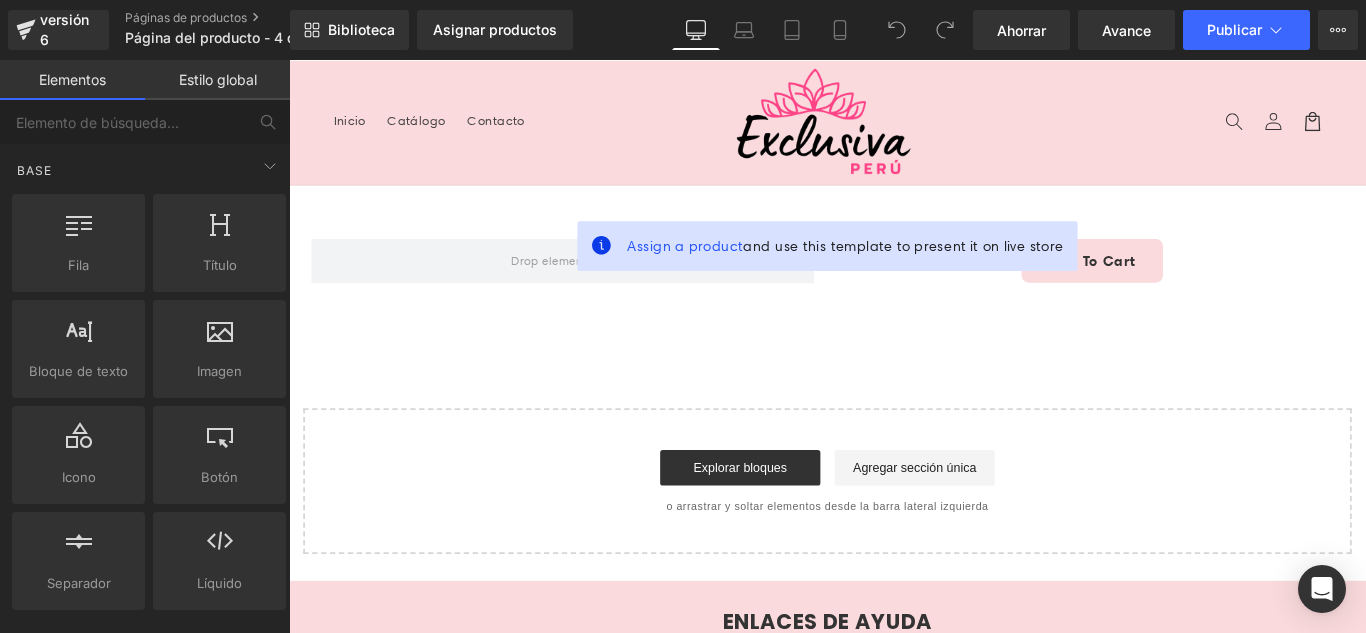 scroll, scrollTop: 0, scrollLeft: 0, axis: both 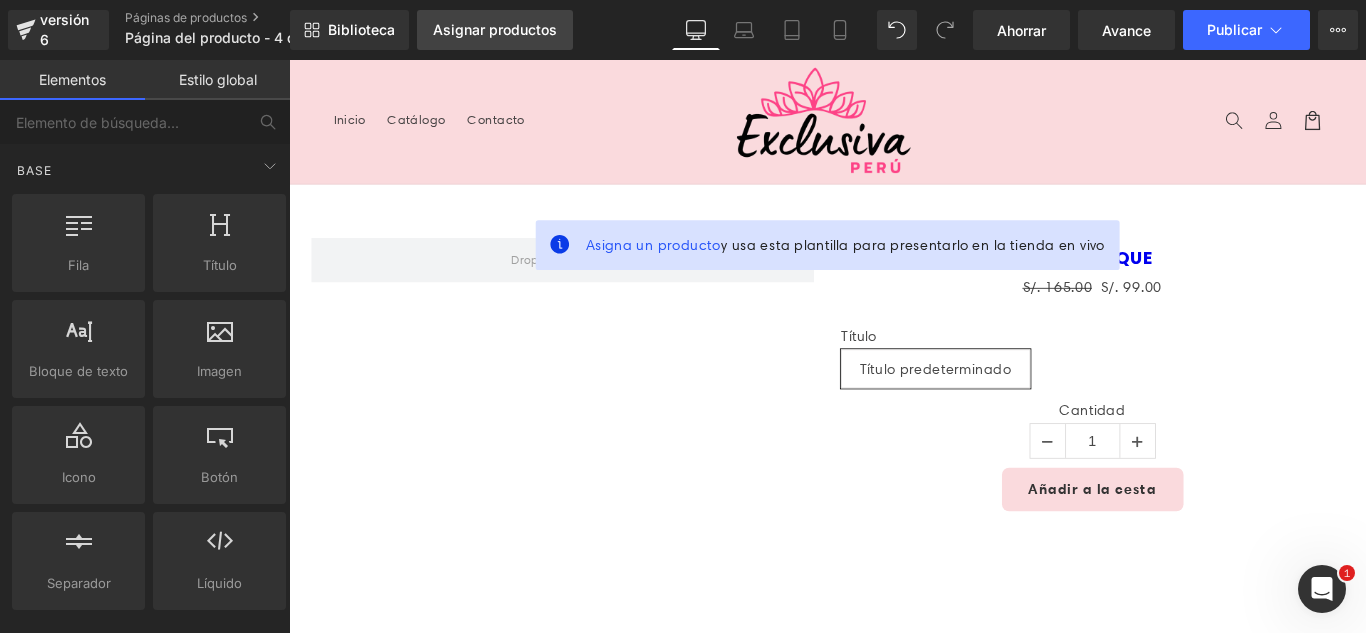 click on "Asignar productos" at bounding box center (495, 29) 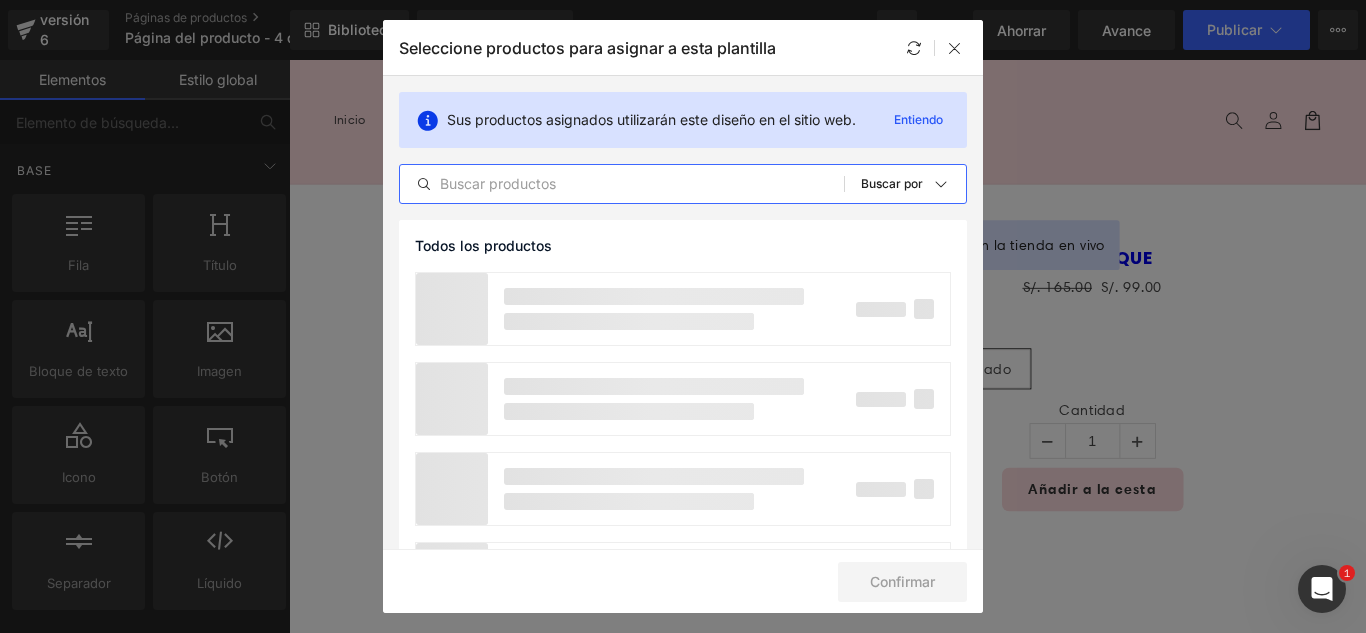 click at bounding box center [622, 184] 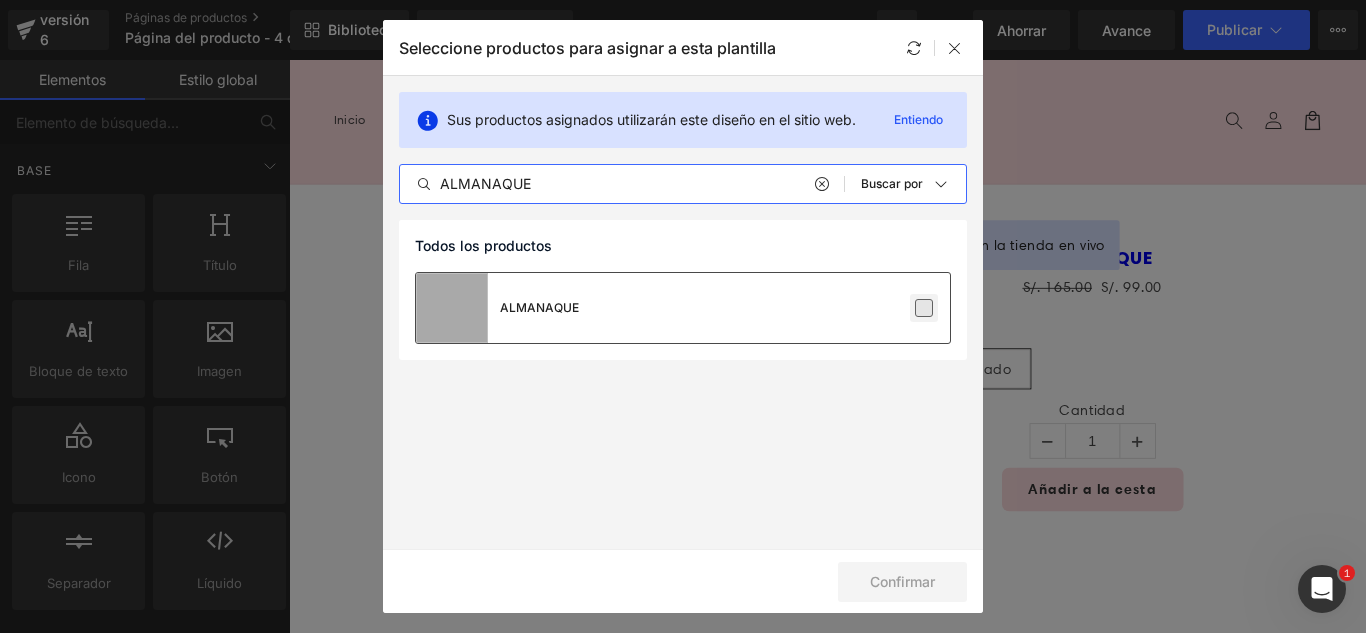 type on "ALMANAQUE" 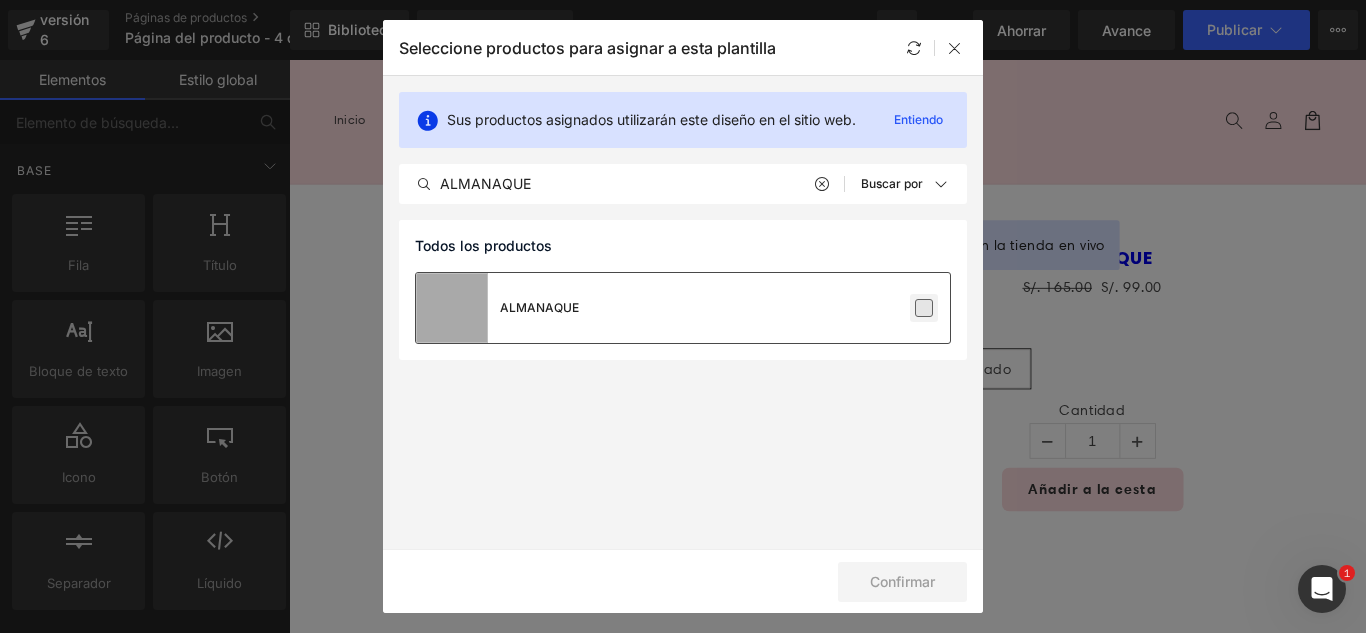 click at bounding box center (924, 308) 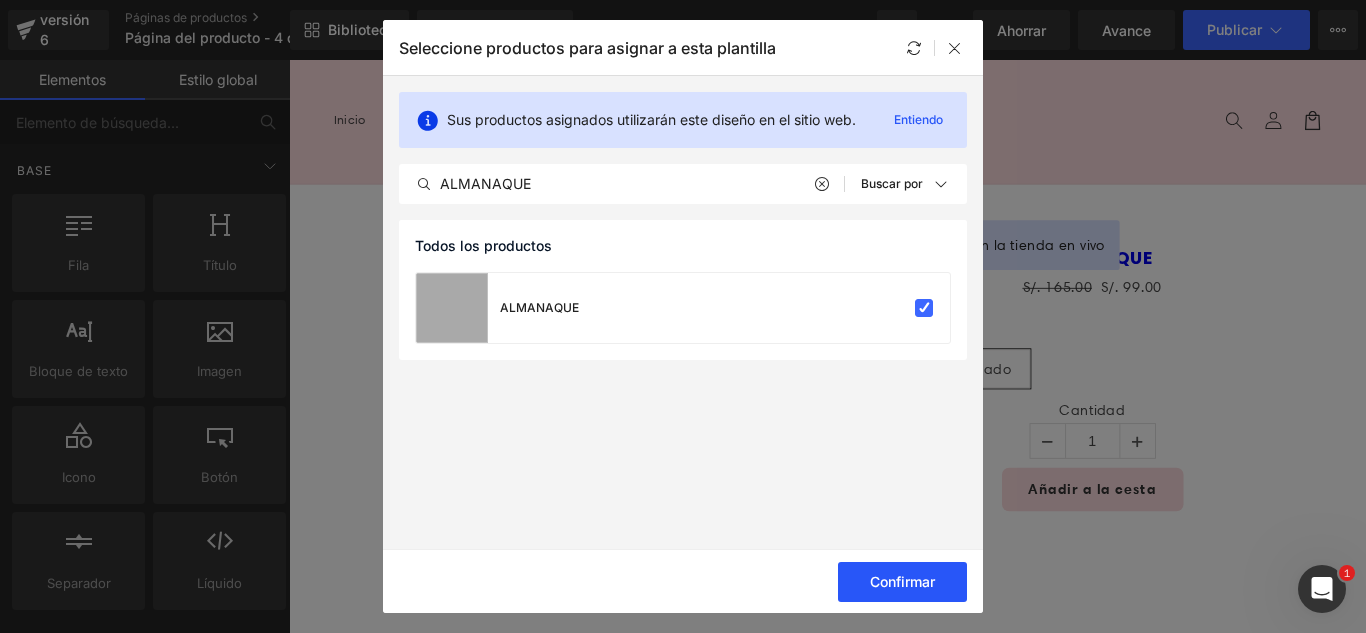 click on "Confirmar" at bounding box center [902, 581] 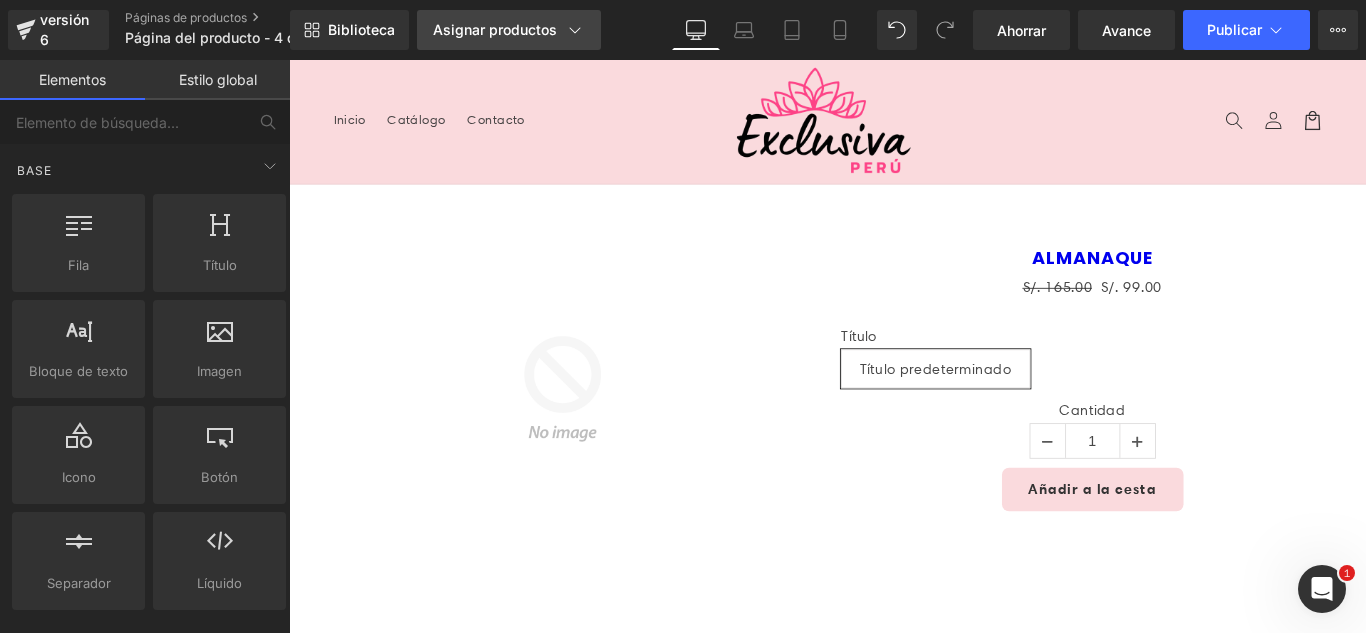 click on "Asignar productos" at bounding box center [509, 30] 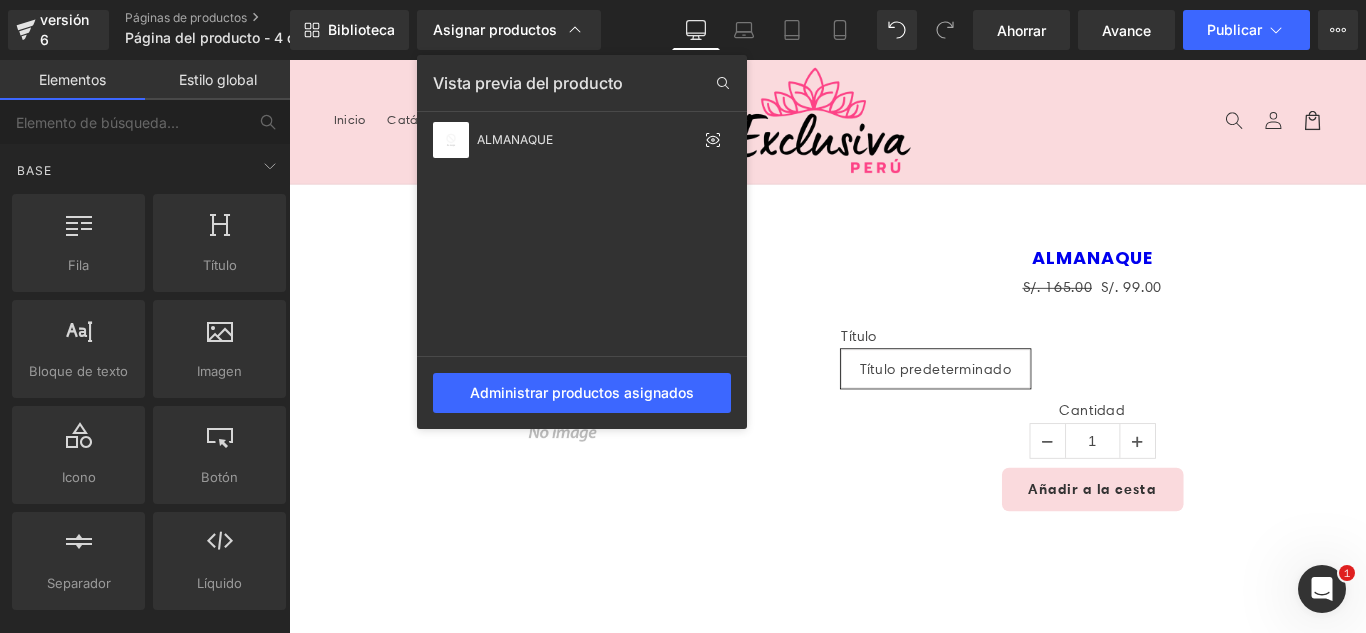 click at bounding box center (827, 346) 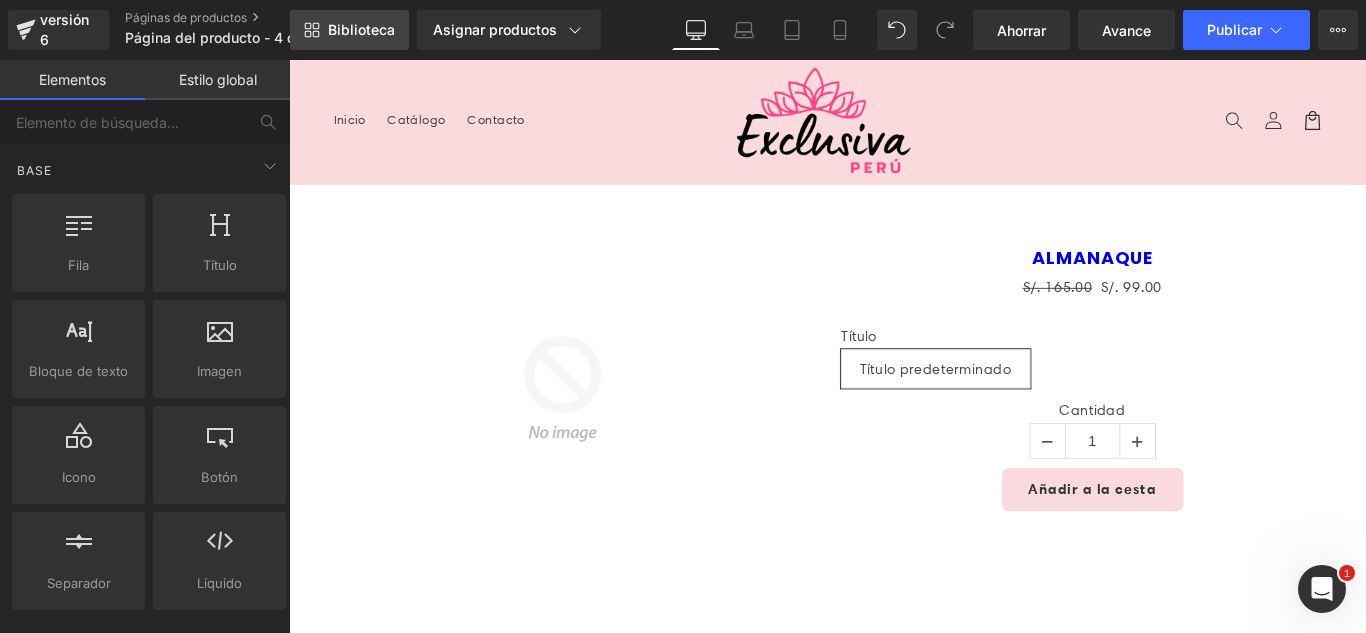 click on "Biblioteca" at bounding box center [361, 29] 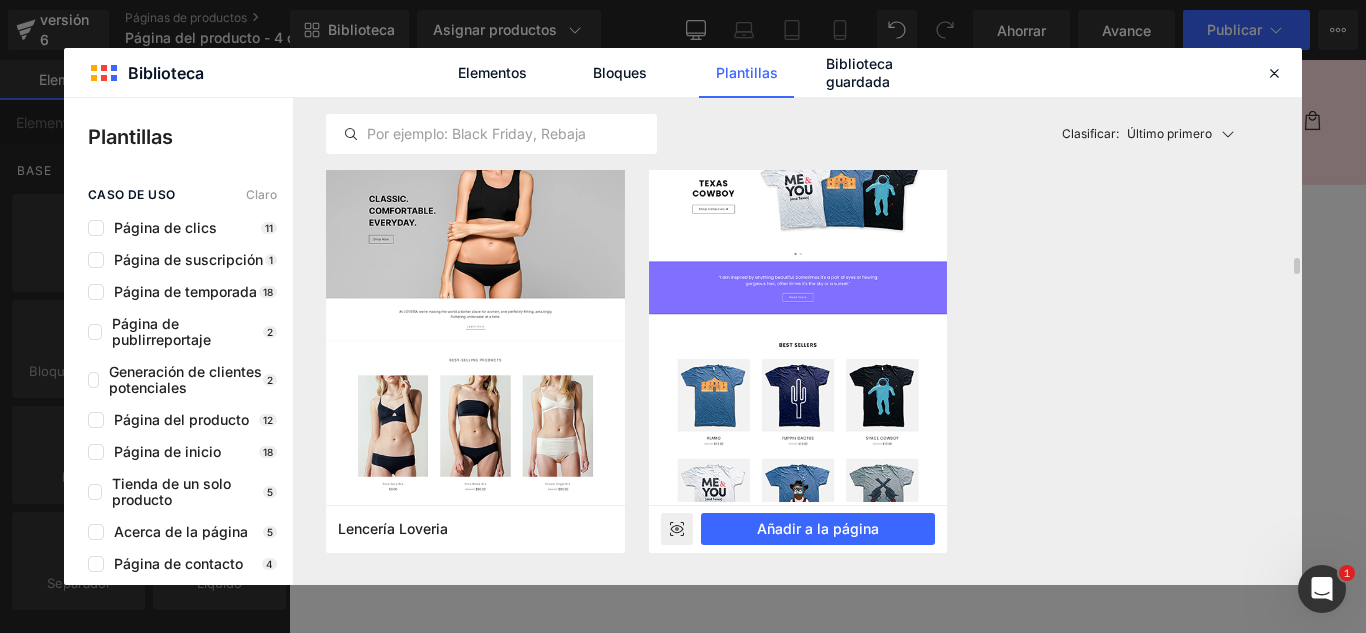 scroll, scrollTop: 13230, scrollLeft: 0, axis: vertical 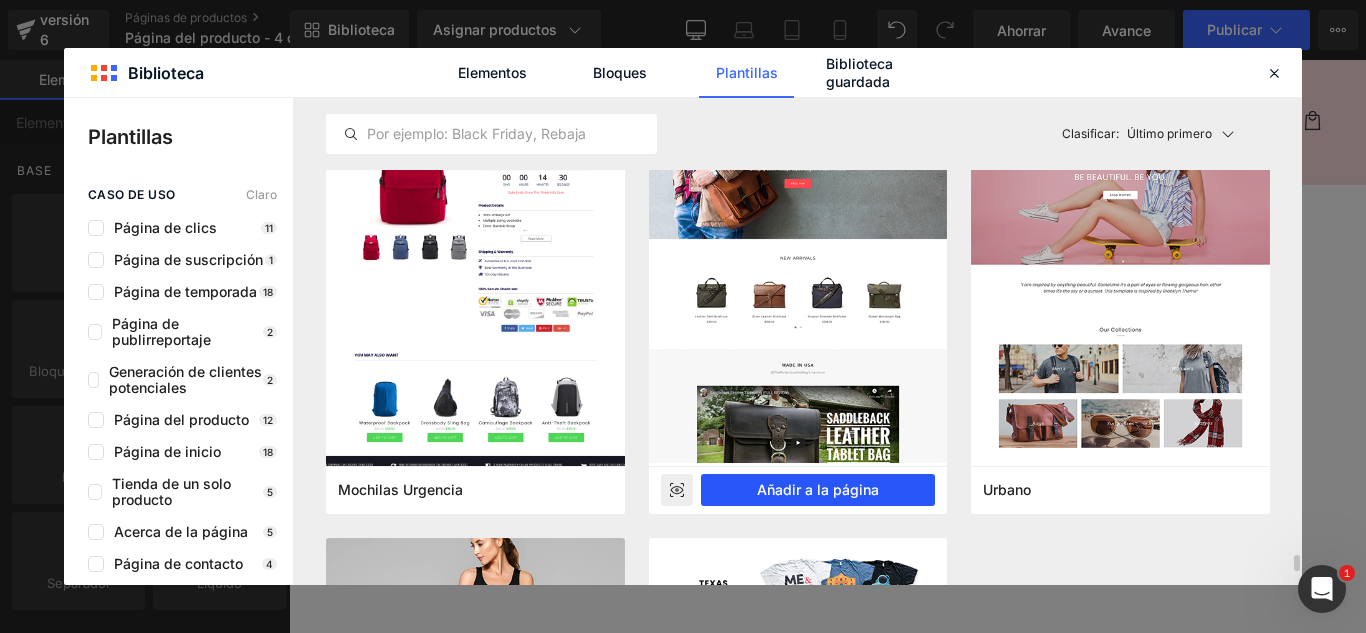 click on "Añadir a la página" at bounding box center (818, 489) 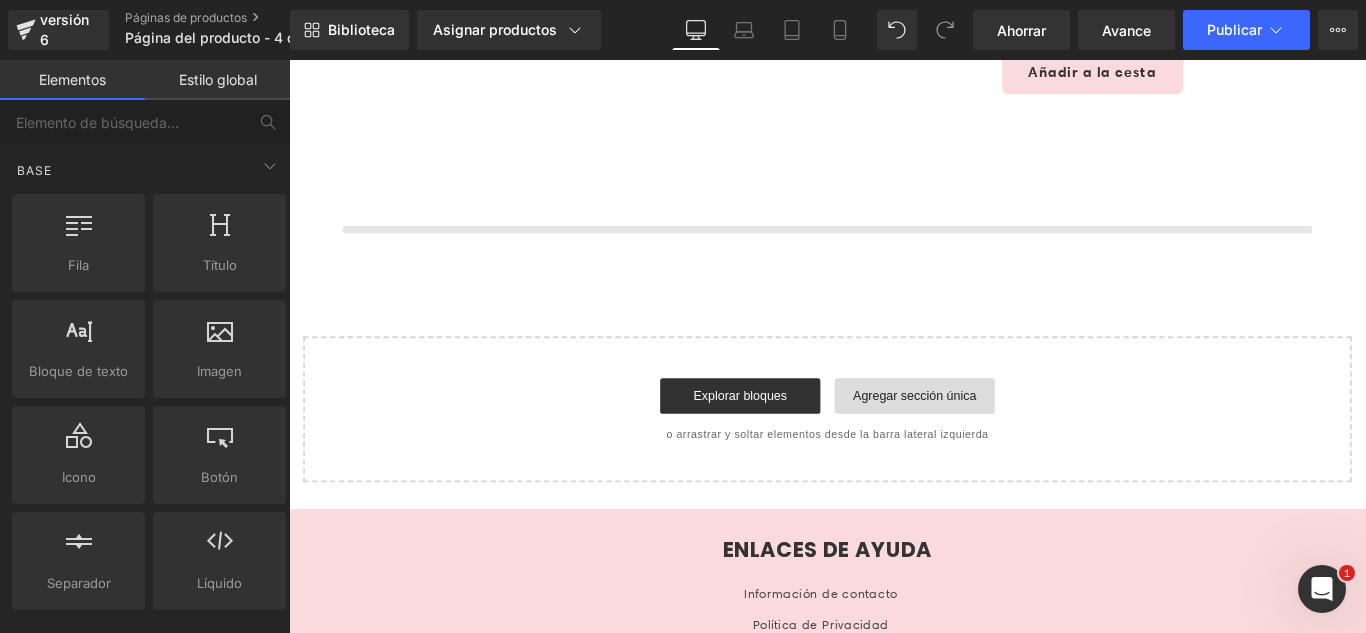 scroll, scrollTop: 475, scrollLeft: 0, axis: vertical 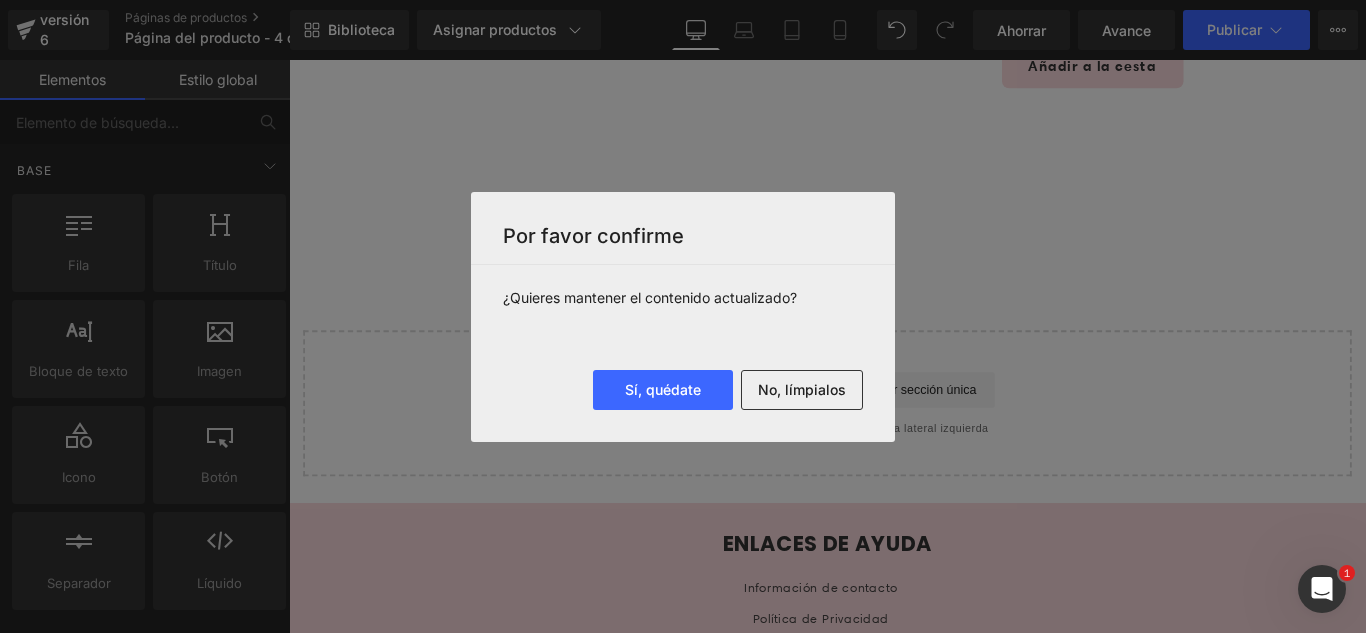 click on "No, límpialos" at bounding box center [802, 389] 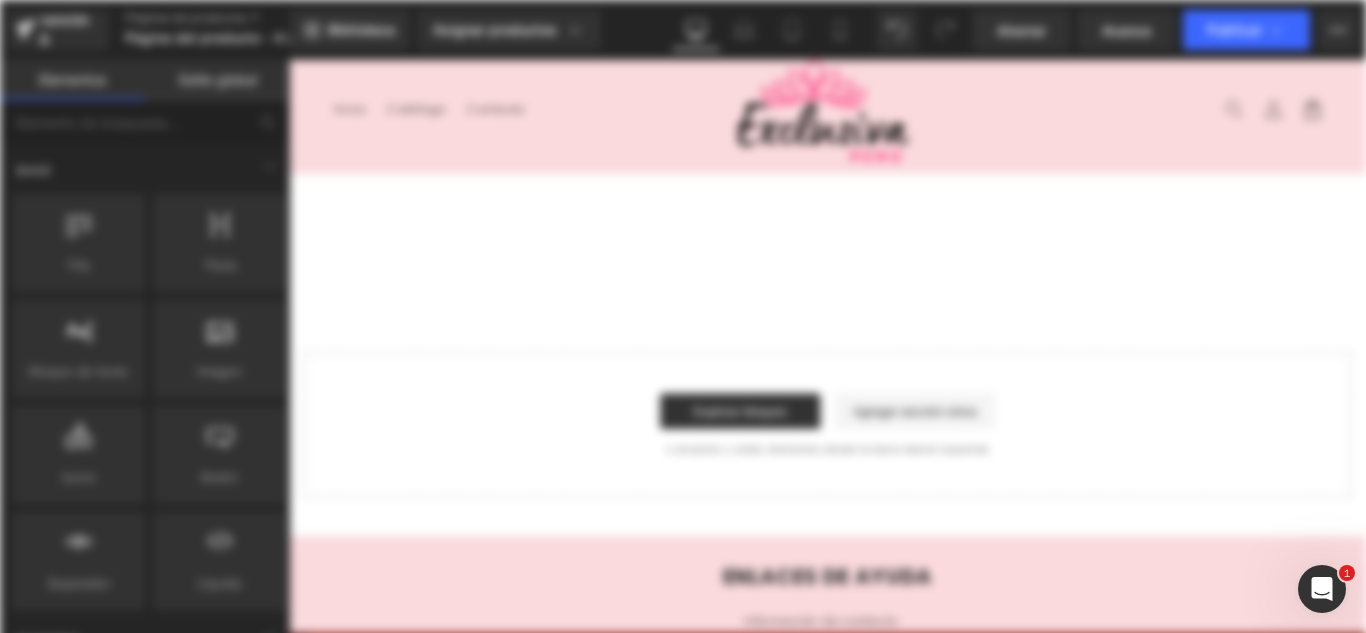 scroll, scrollTop: 0, scrollLeft: 0, axis: both 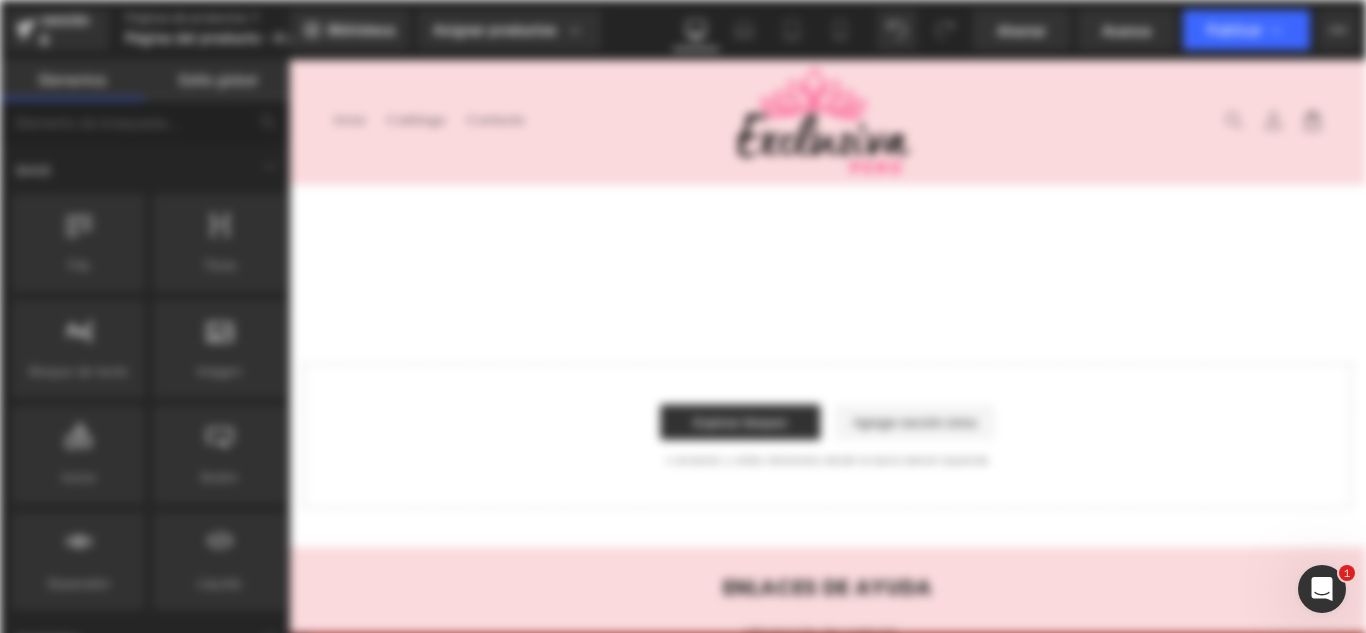 click on "Menú
Inicio
Catálogo
Contacto
Iniciar sesión
Inicio
Catálogo
Contacto
Búsqueda" at bounding box center (894, 129) 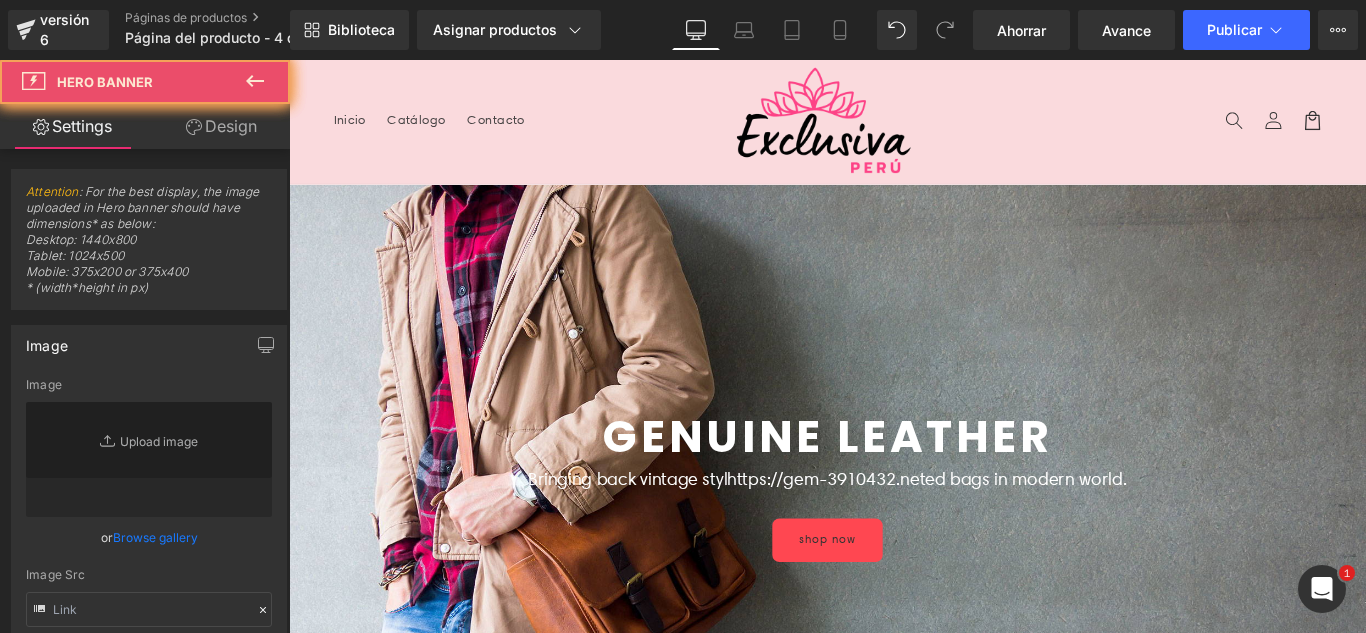 click on "Menú
Inicio
Catálogo
Contacto
Iniciar sesión
Inicio
Catálogo
Contacto
Búsqueda" at bounding box center (894, 129) 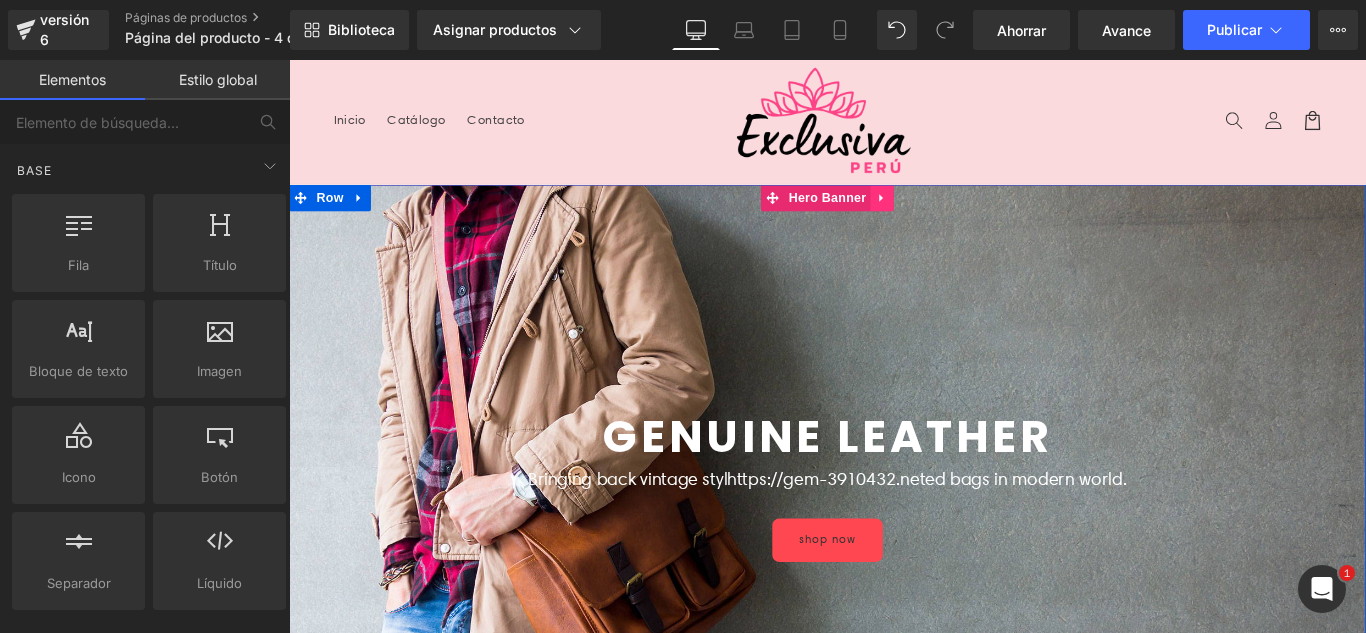 click 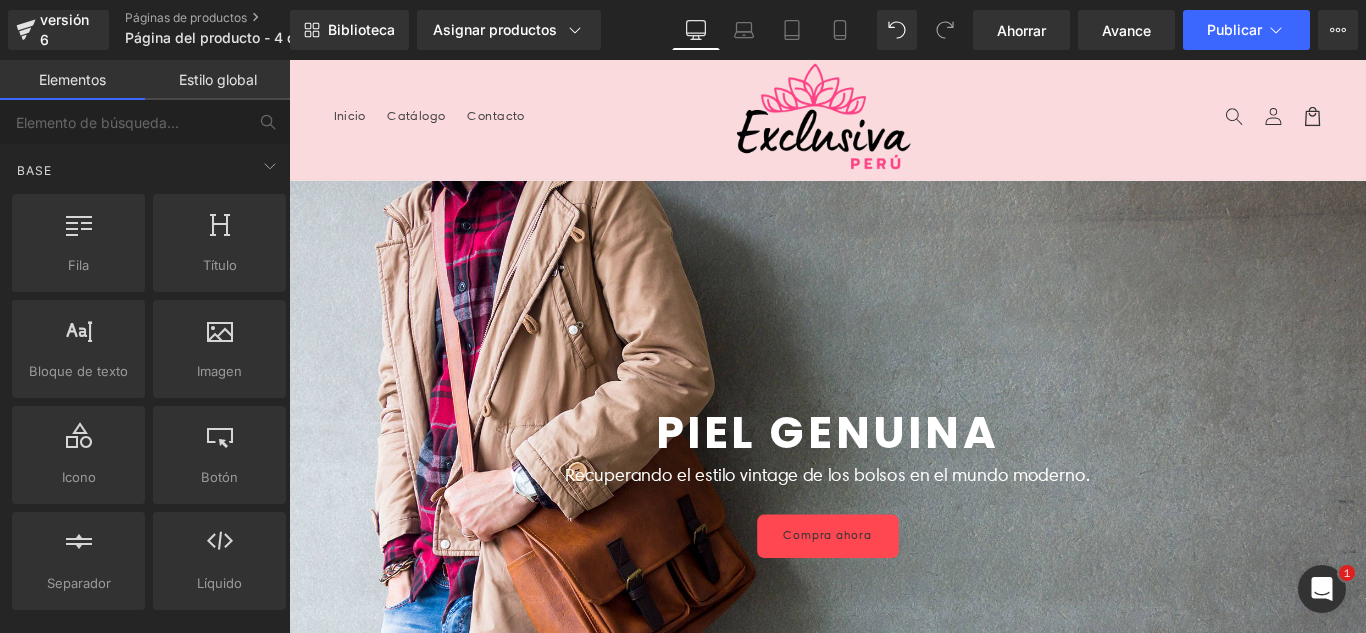 scroll, scrollTop: 0, scrollLeft: 0, axis: both 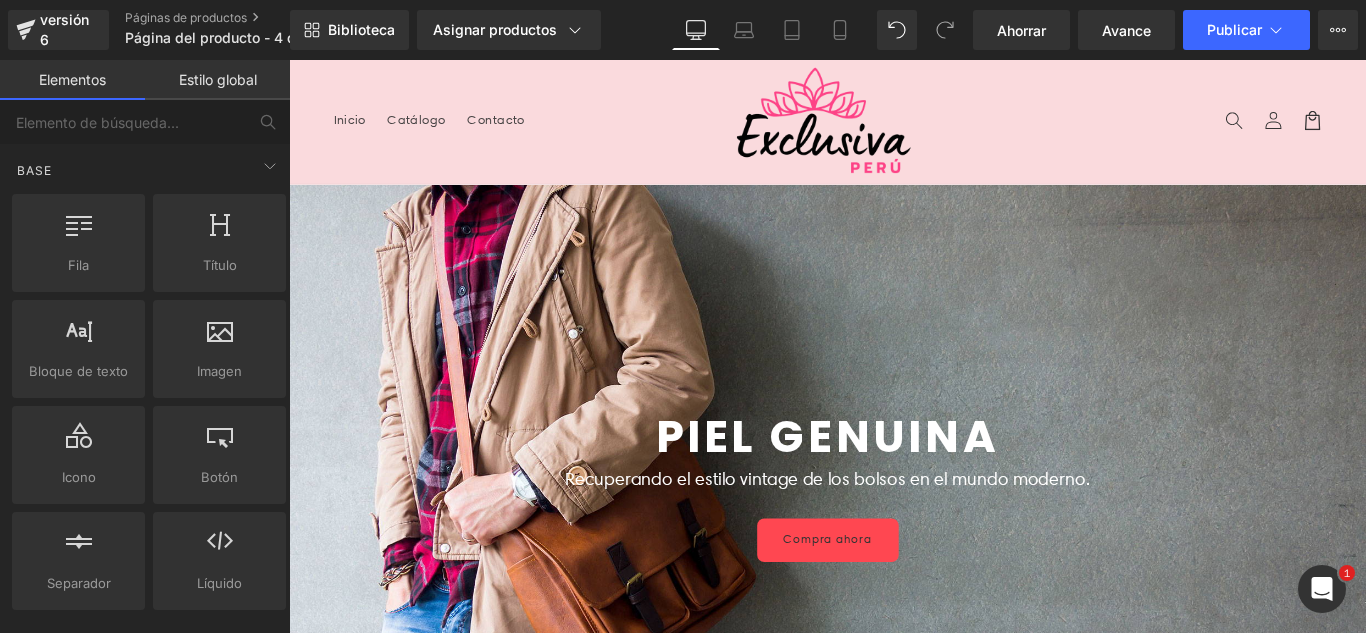 click on "Menú
Inicio
Catálogo
Contacto
Iniciar sesión
Inicio
Catálogo
Contacto
Búsqueda" at bounding box center [894, 129] 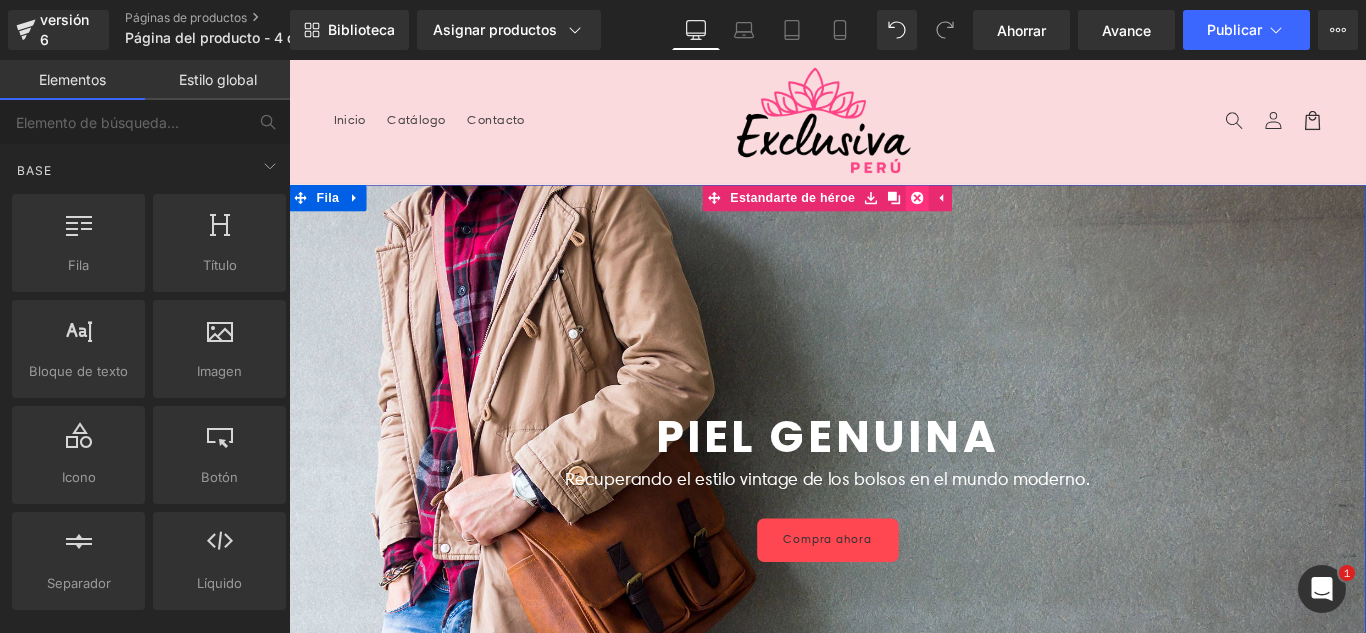 click 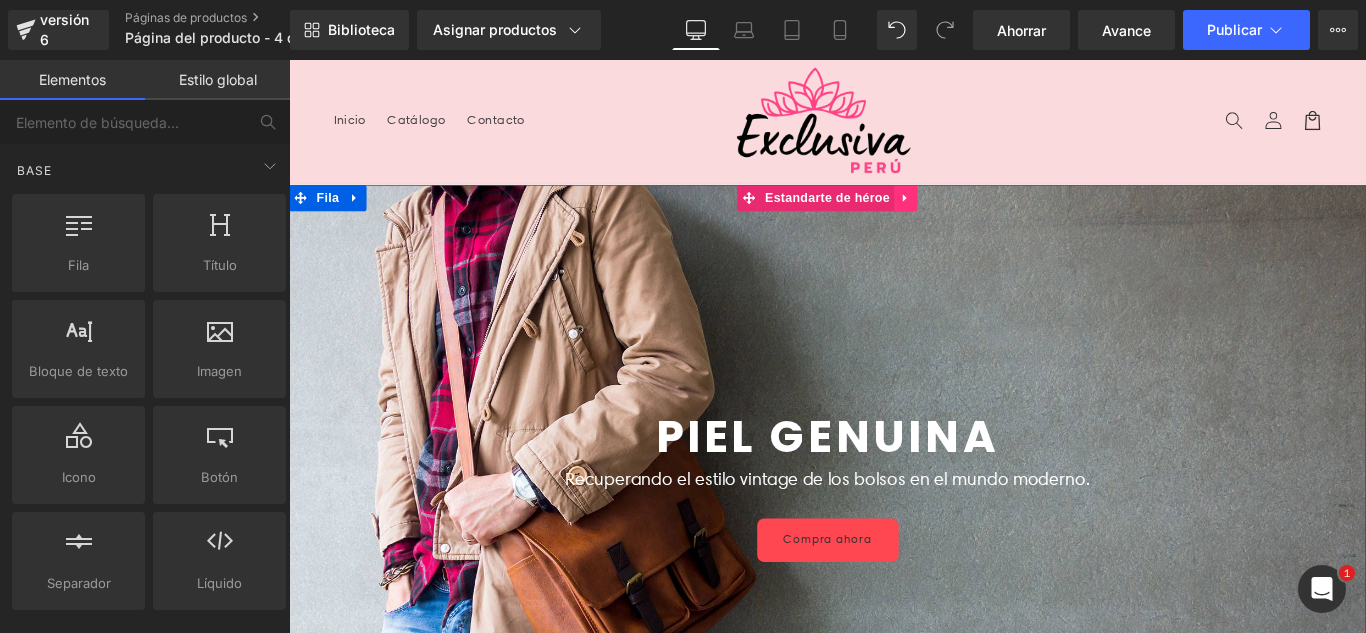click at bounding box center (982, 215) 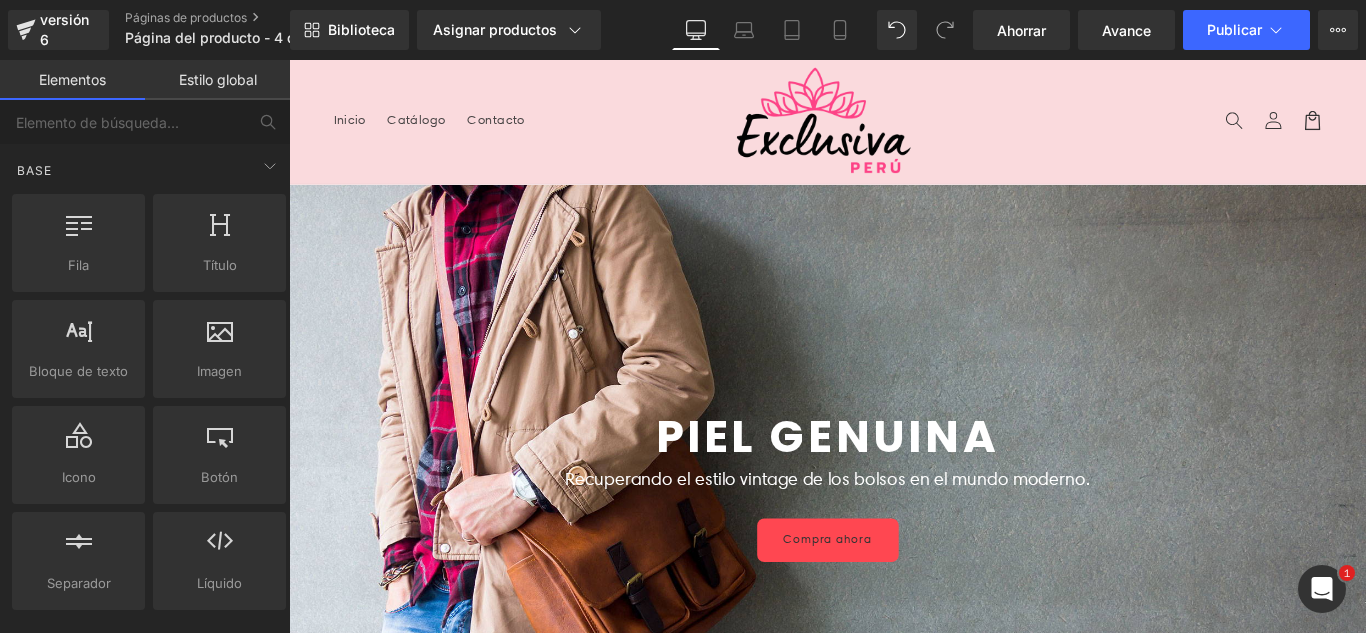 click on "Menú
Inicio
Catálogo
Contacto
Iniciar sesión
Inicio
Catálogo
Contacto
Búsqueda" at bounding box center [894, 129] 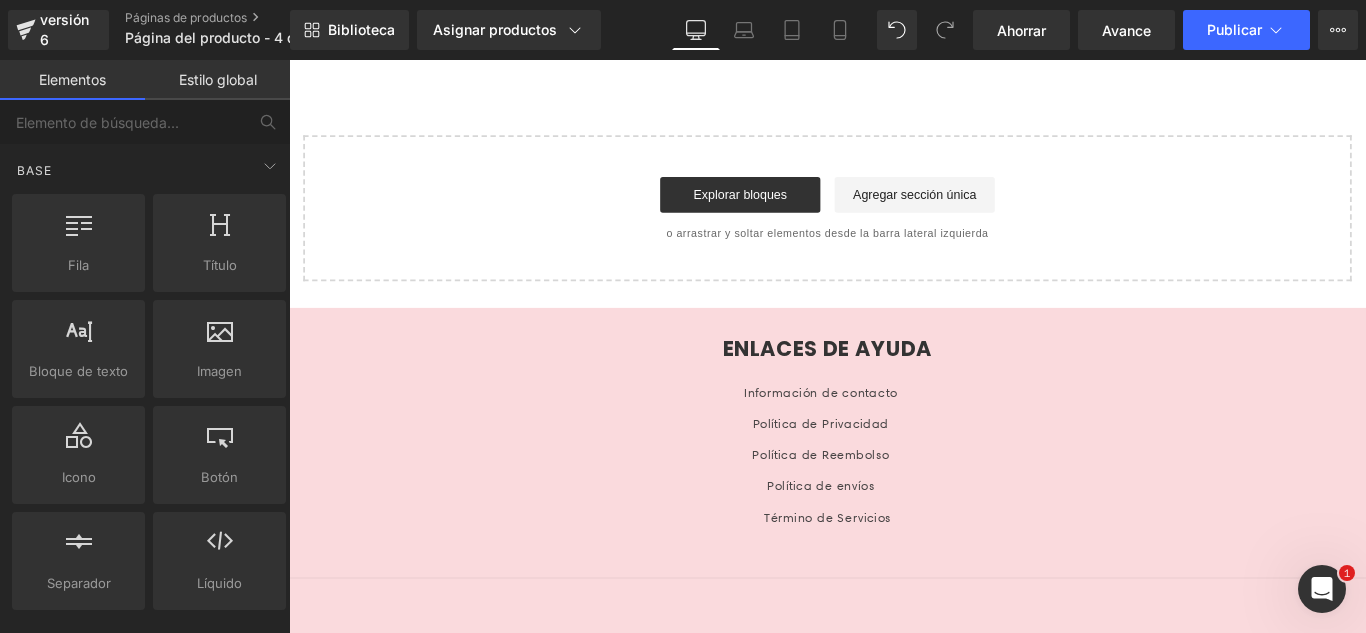 scroll, scrollTop: 2691, scrollLeft: 0, axis: vertical 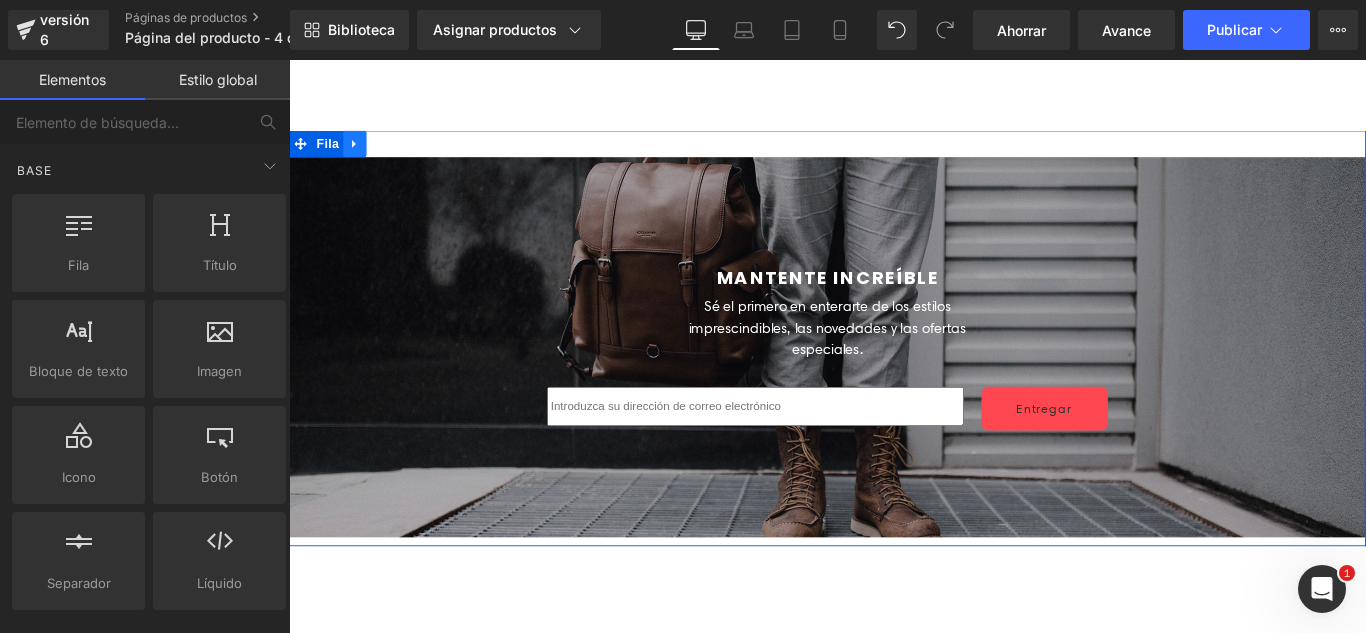 click at bounding box center (363, 154) 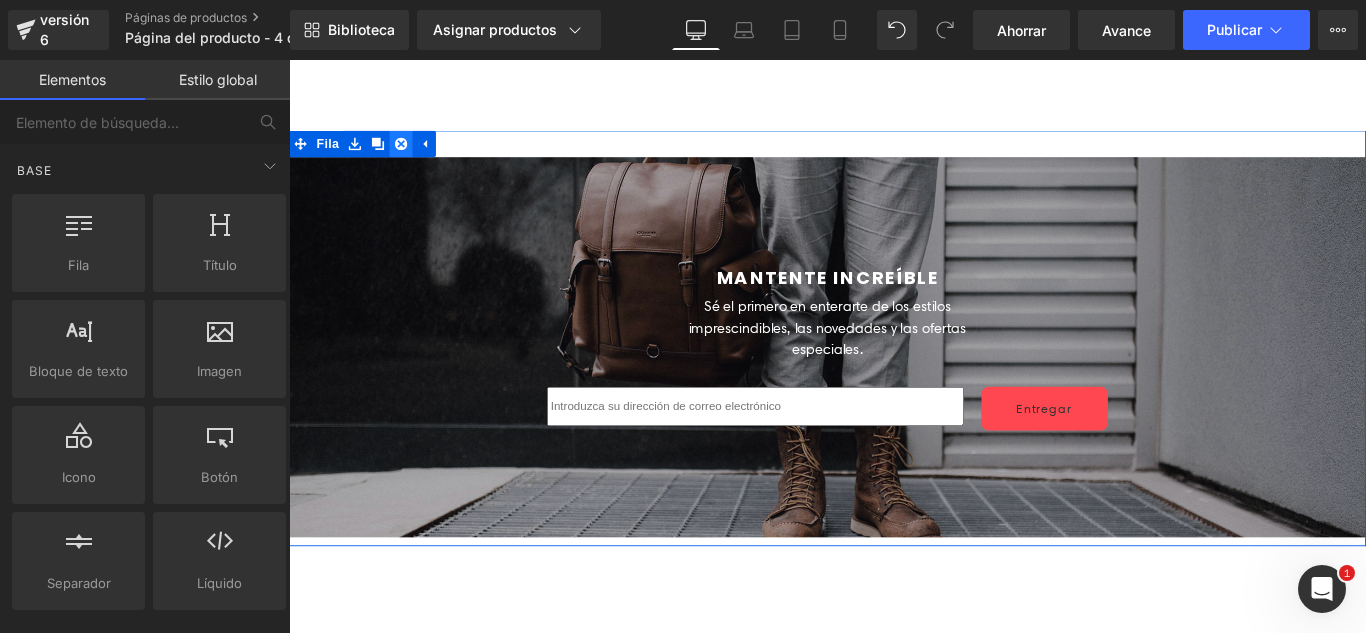 click 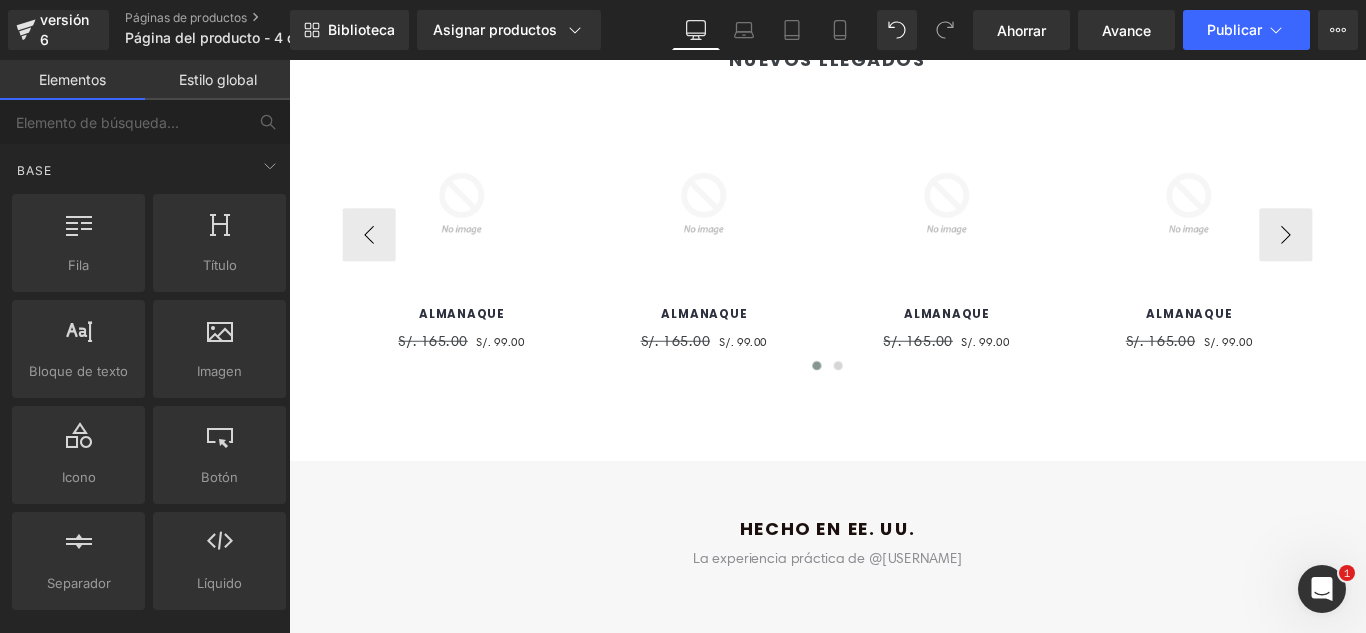 scroll, scrollTop: 891, scrollLeft: 0, axis: vertical 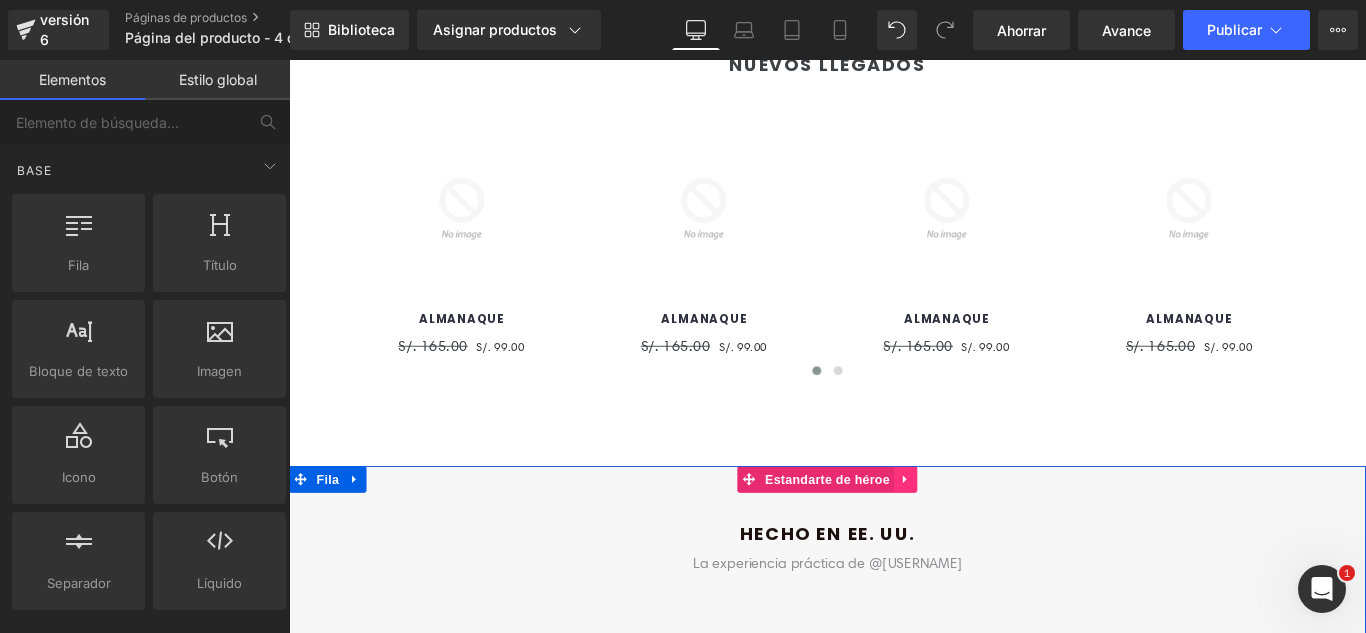 click 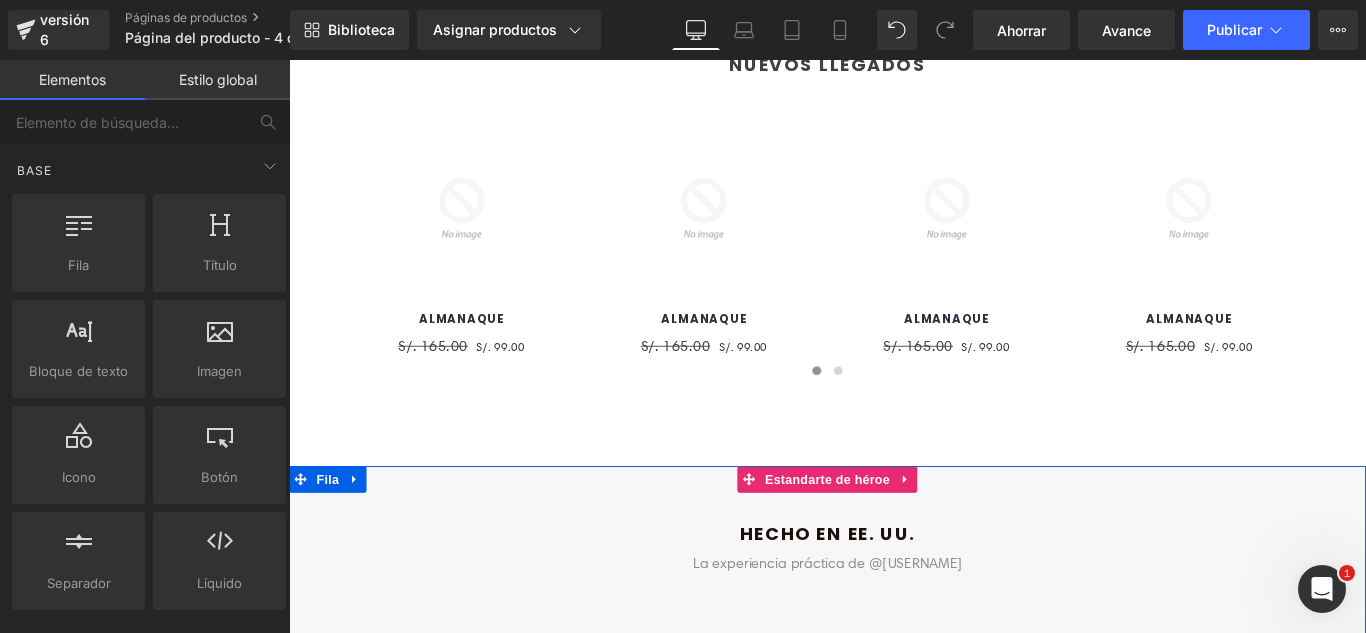 click at bounding box center [289, 60] 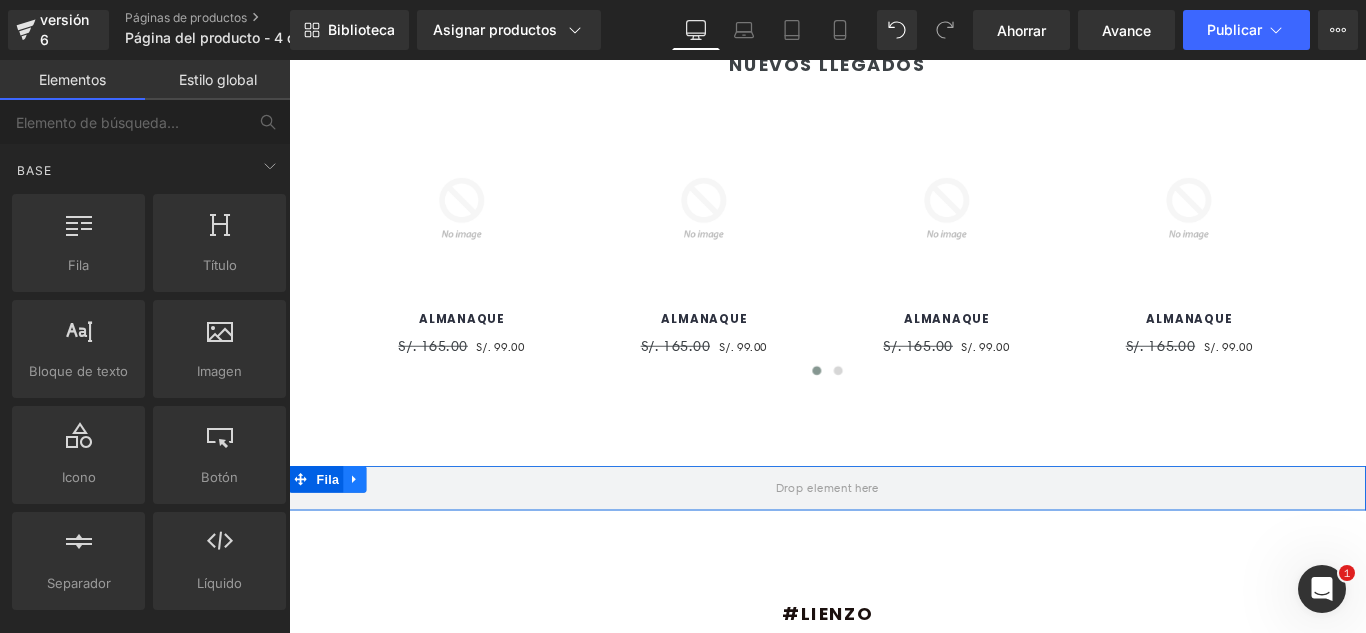 click 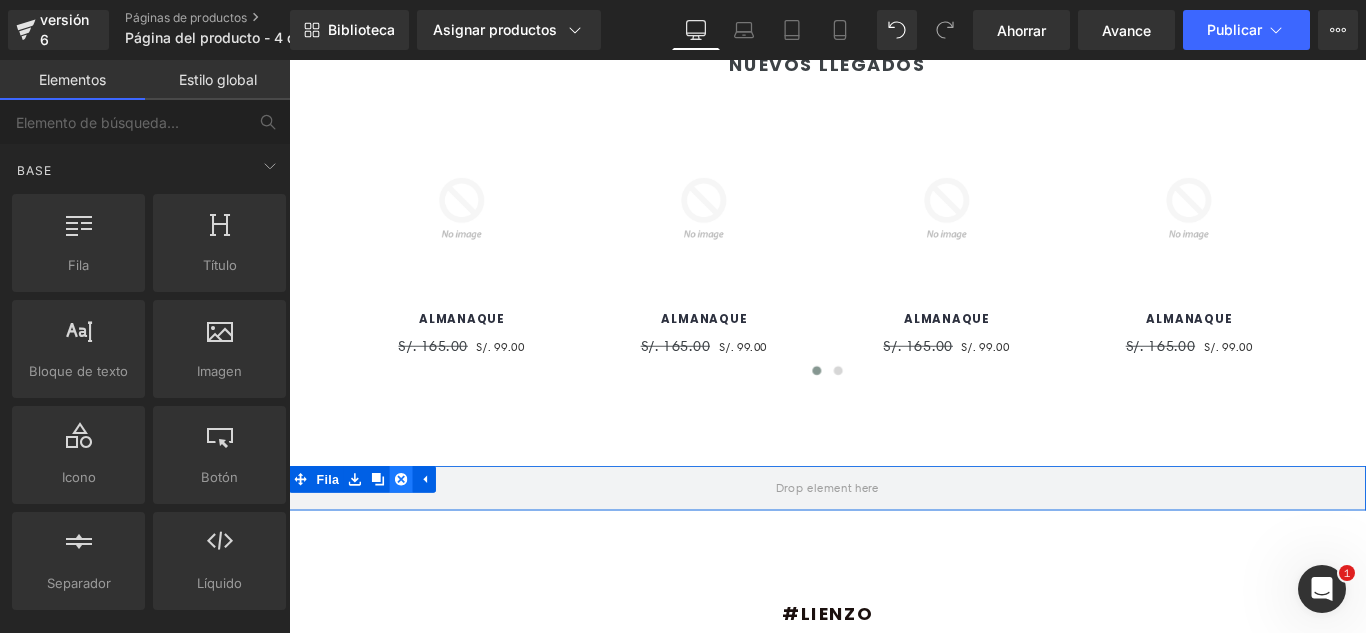 click 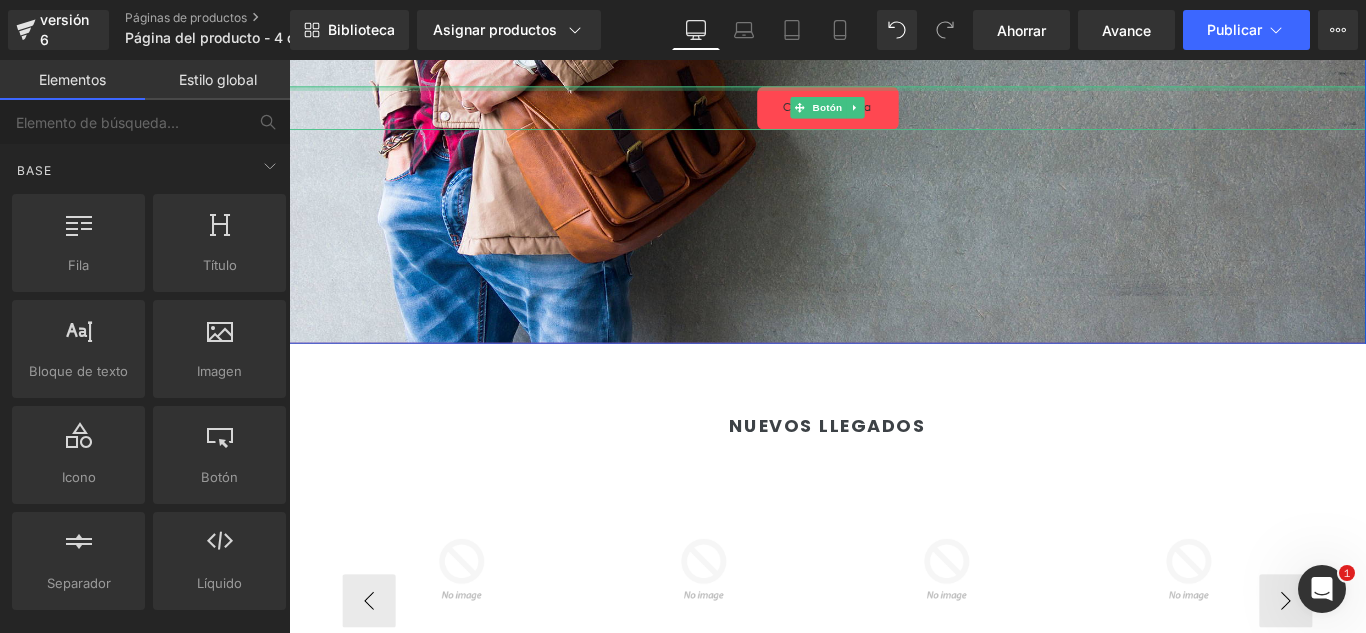 scroll, scrollTop: 500, scrollLeft: 0, axis: vertical 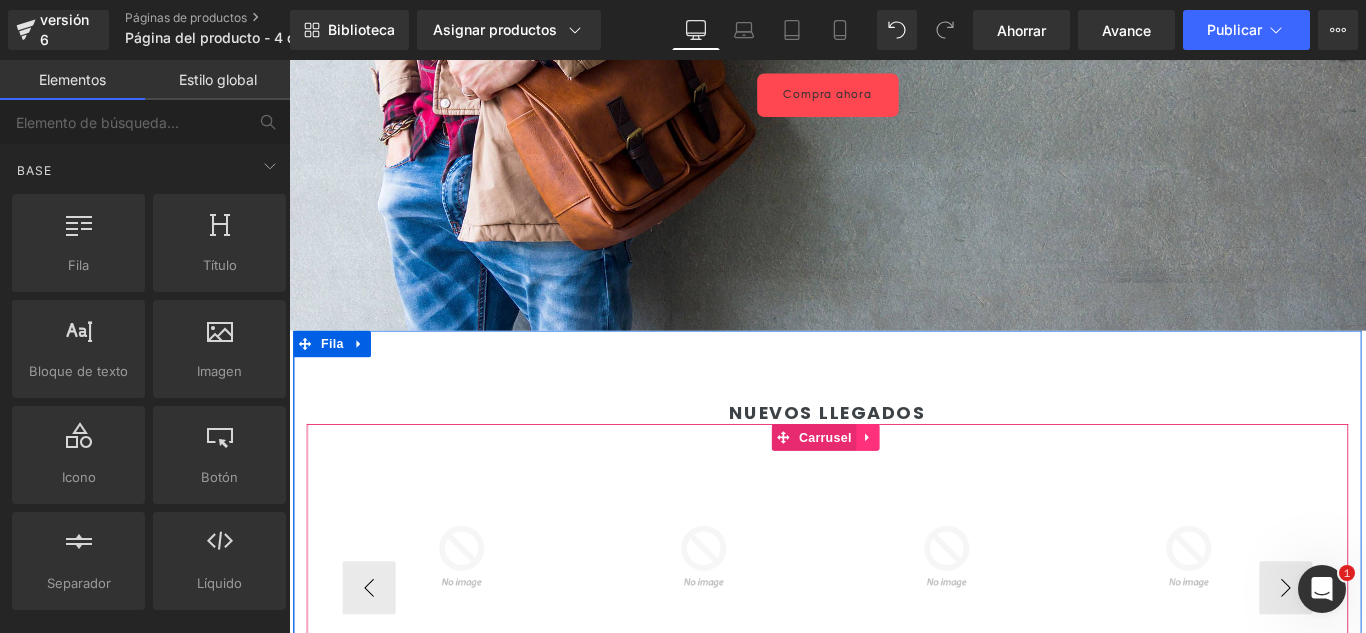 click 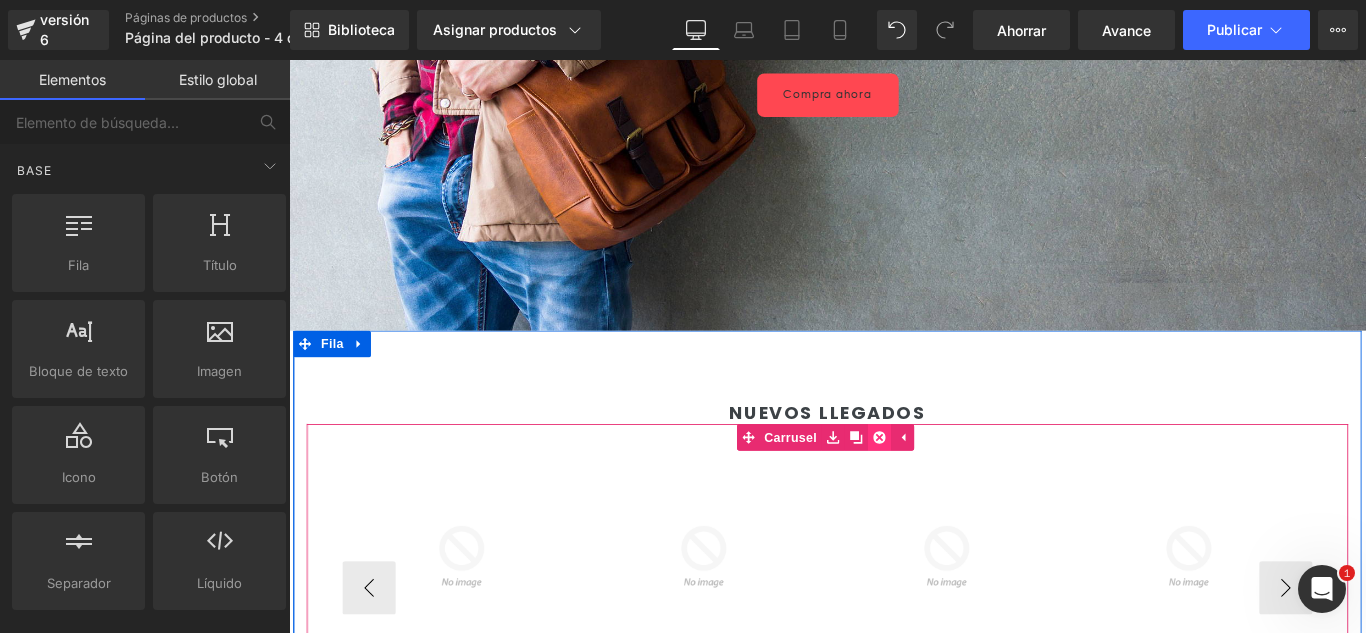 click at bounding box center (952, 484) 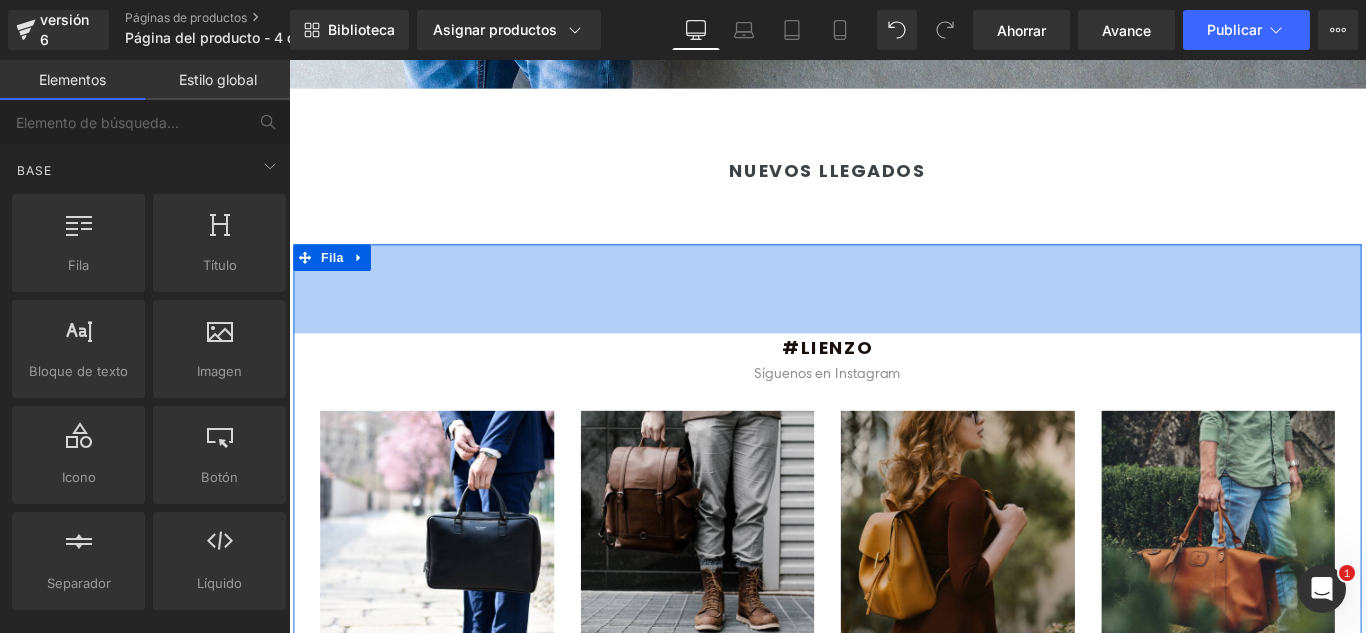 scroll, scrollTop: 800, scrollLeft: 0, axis: vertical 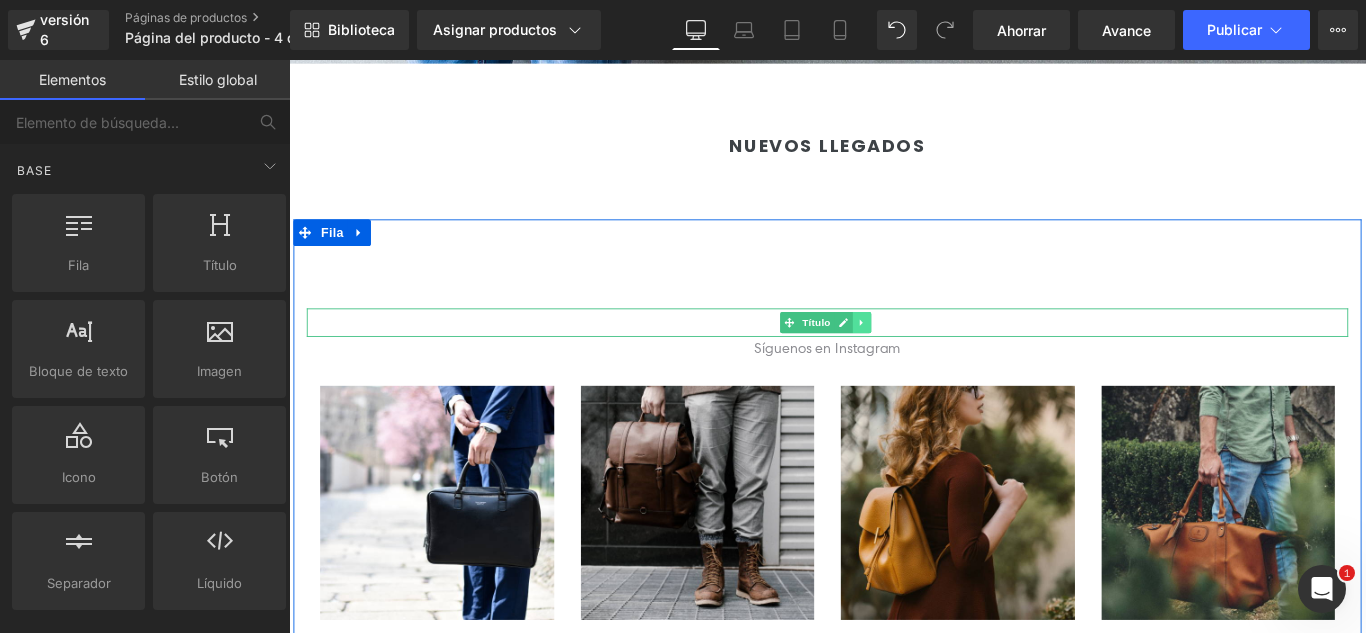 click at bounding box center [932, 355] 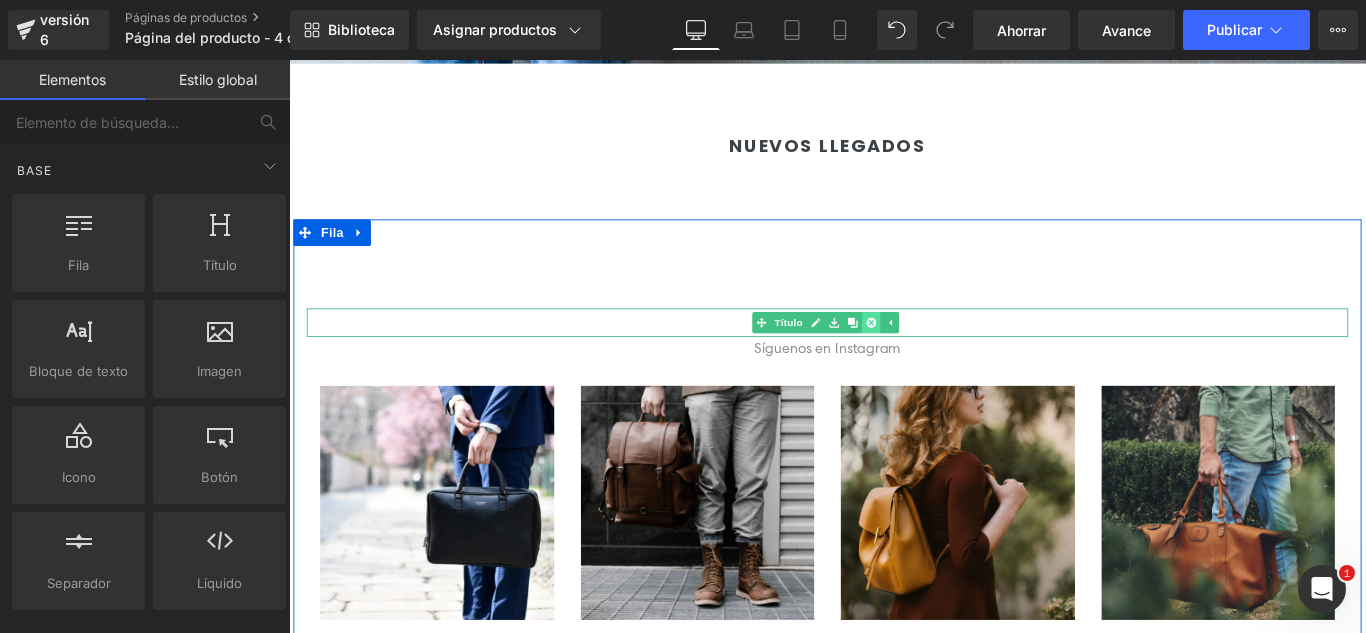 click 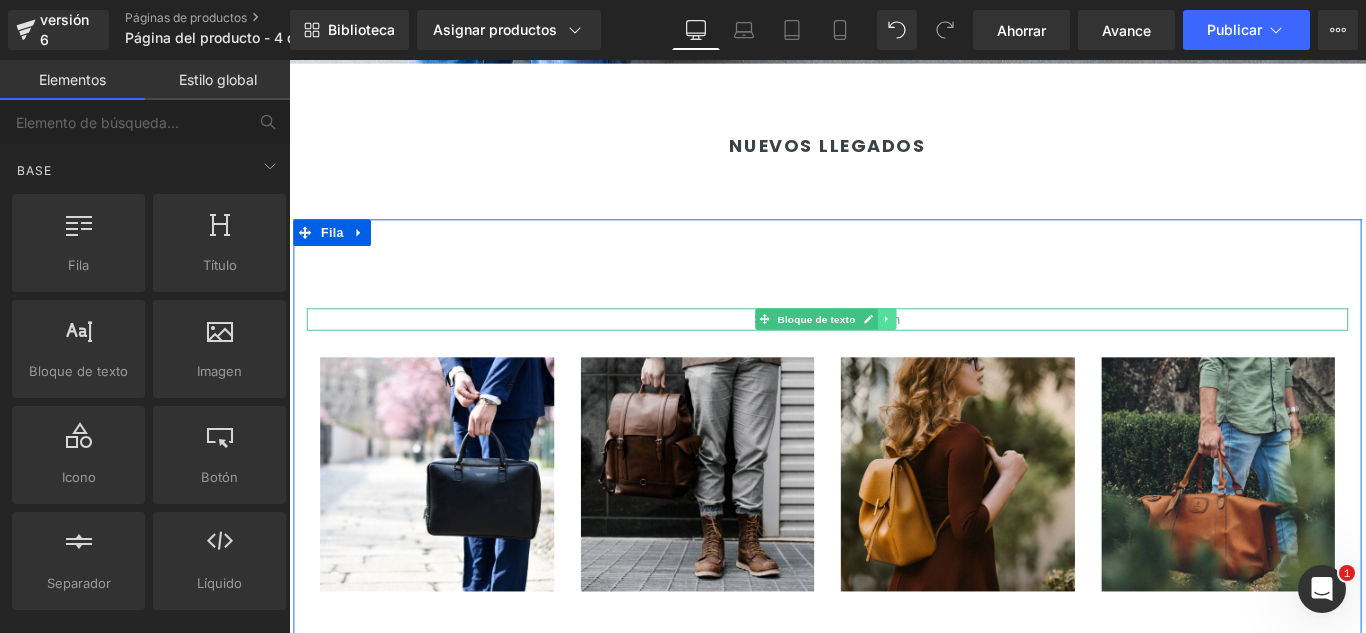 click 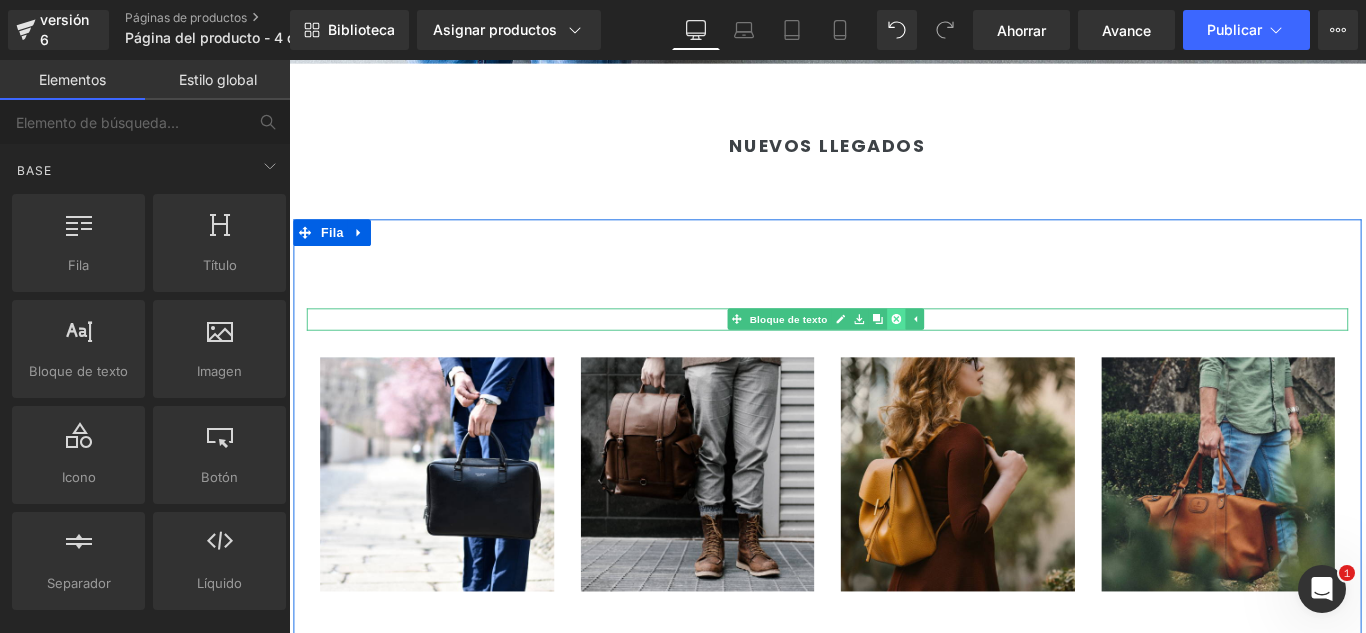 click 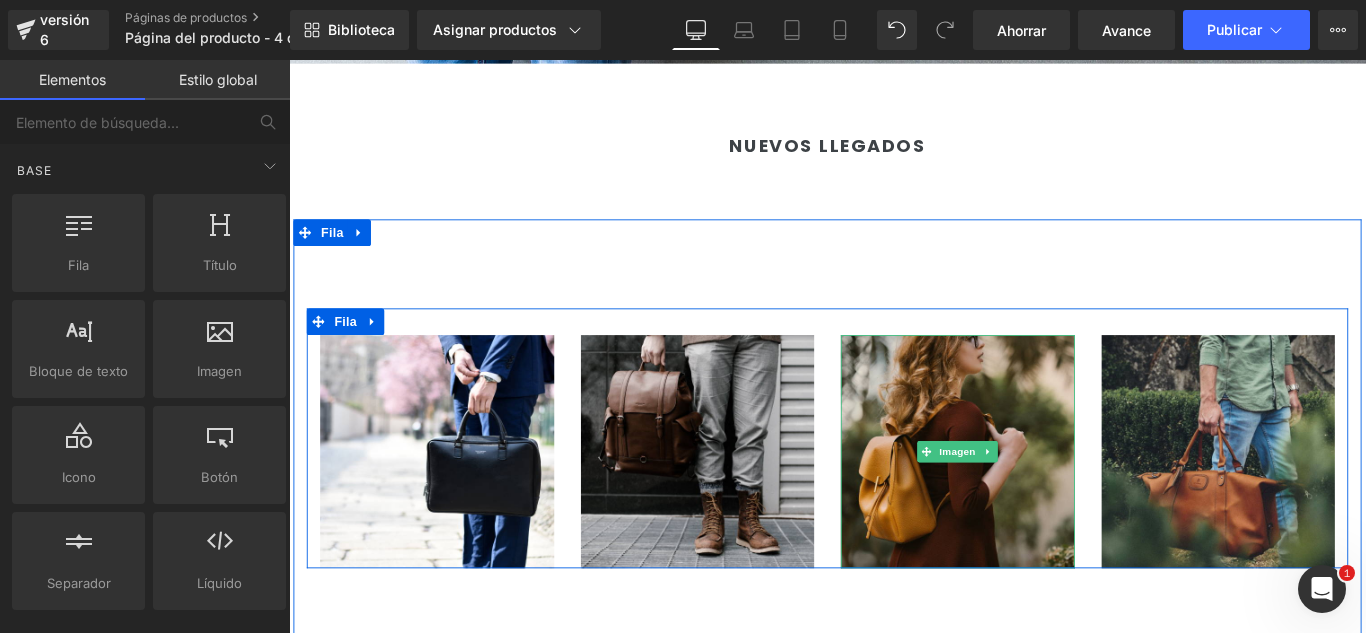click at bounding box center [1074, 500] 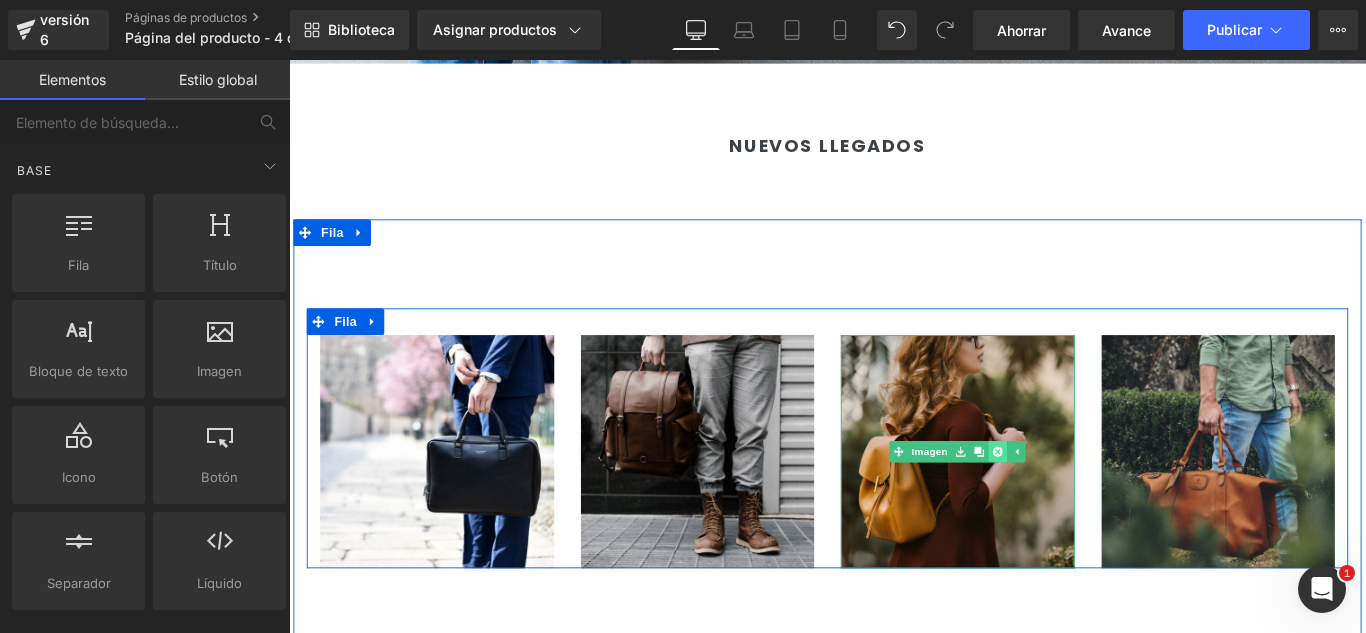 click 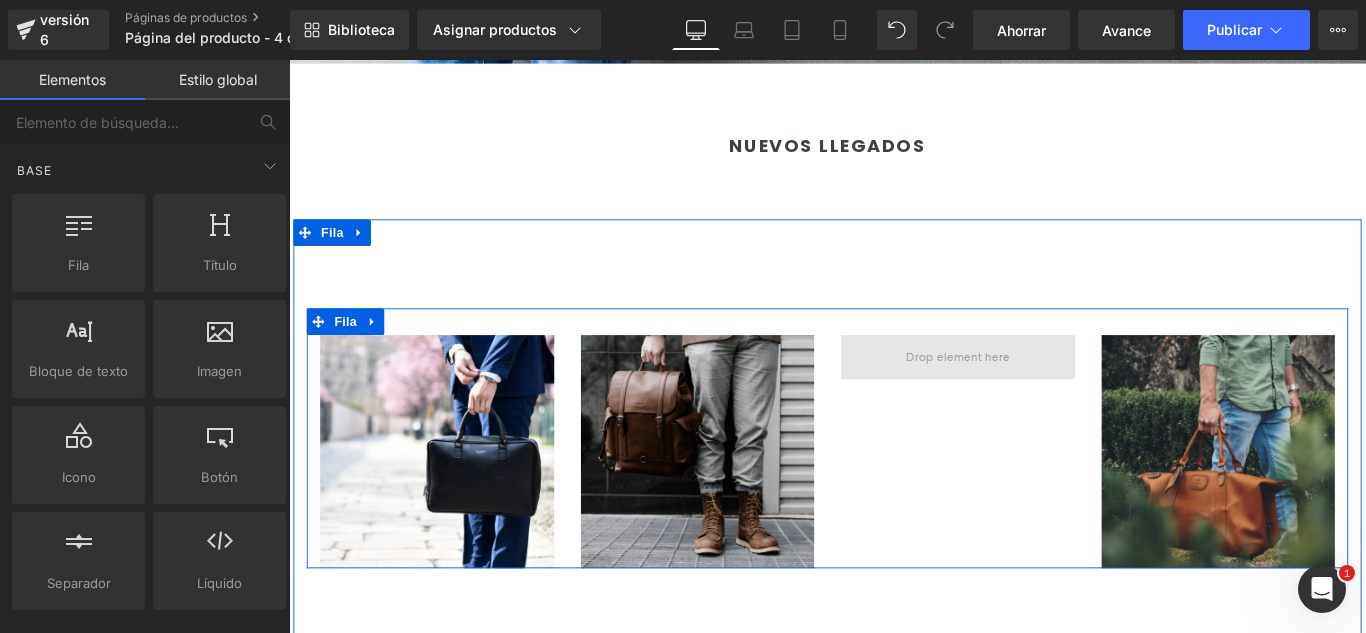 click at bounding box center [1040, 393] 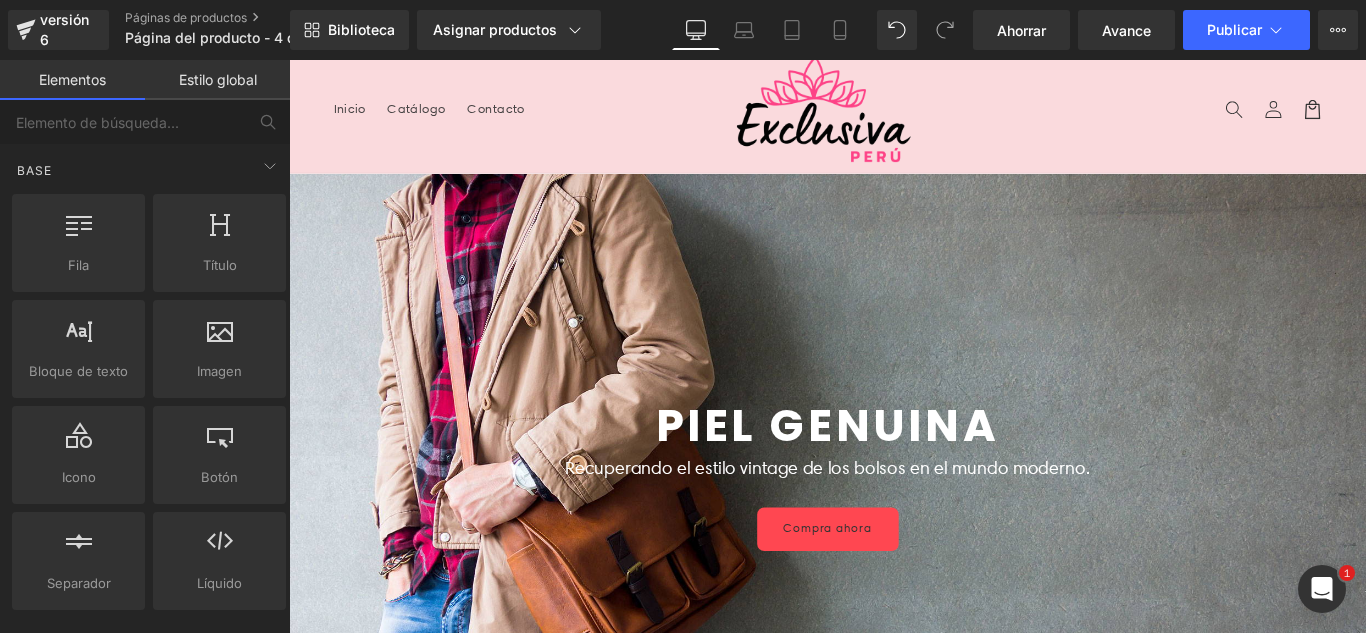 scroll, scrollTop: 0, scrollLeft: 0, axis: both 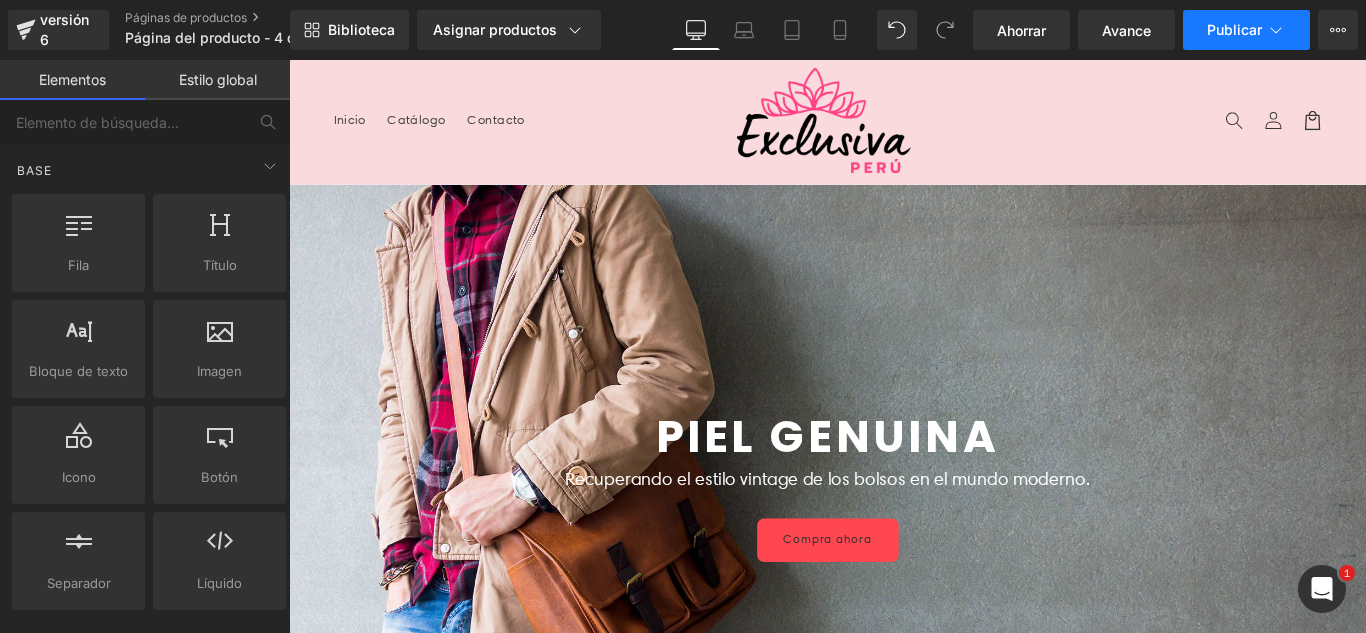 click 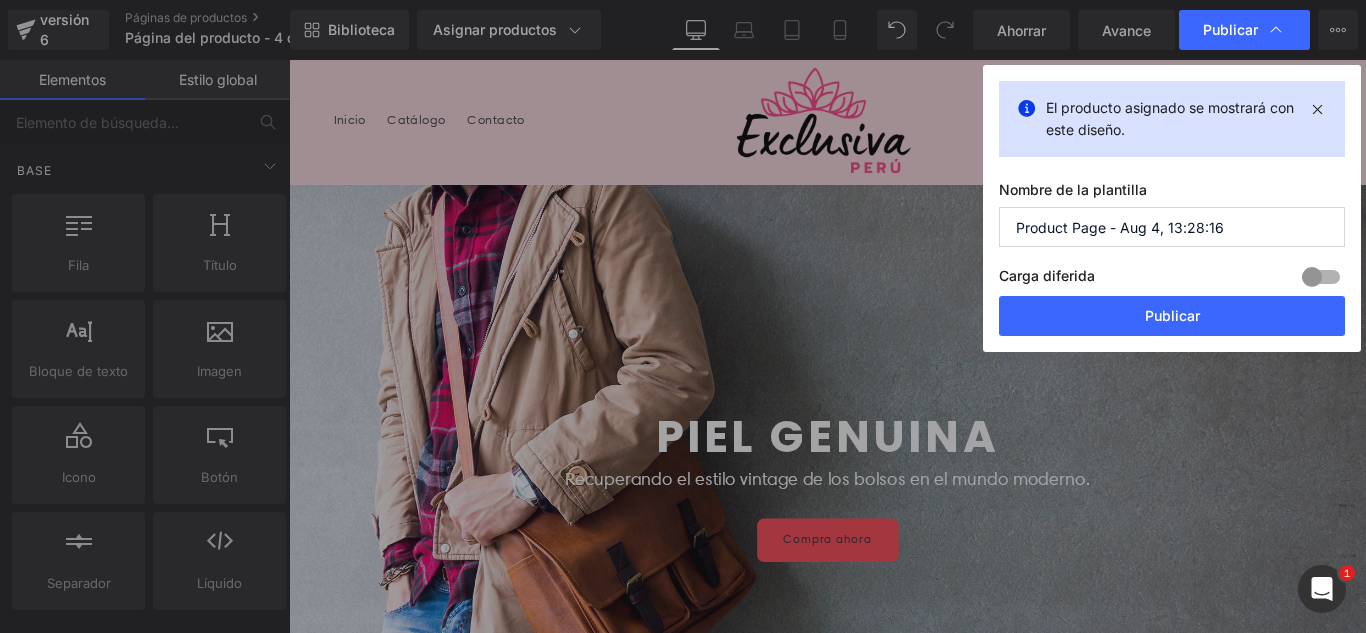 click on "Product Page - Aug 4, 13:28:16" at bounding box center (1172, 227) 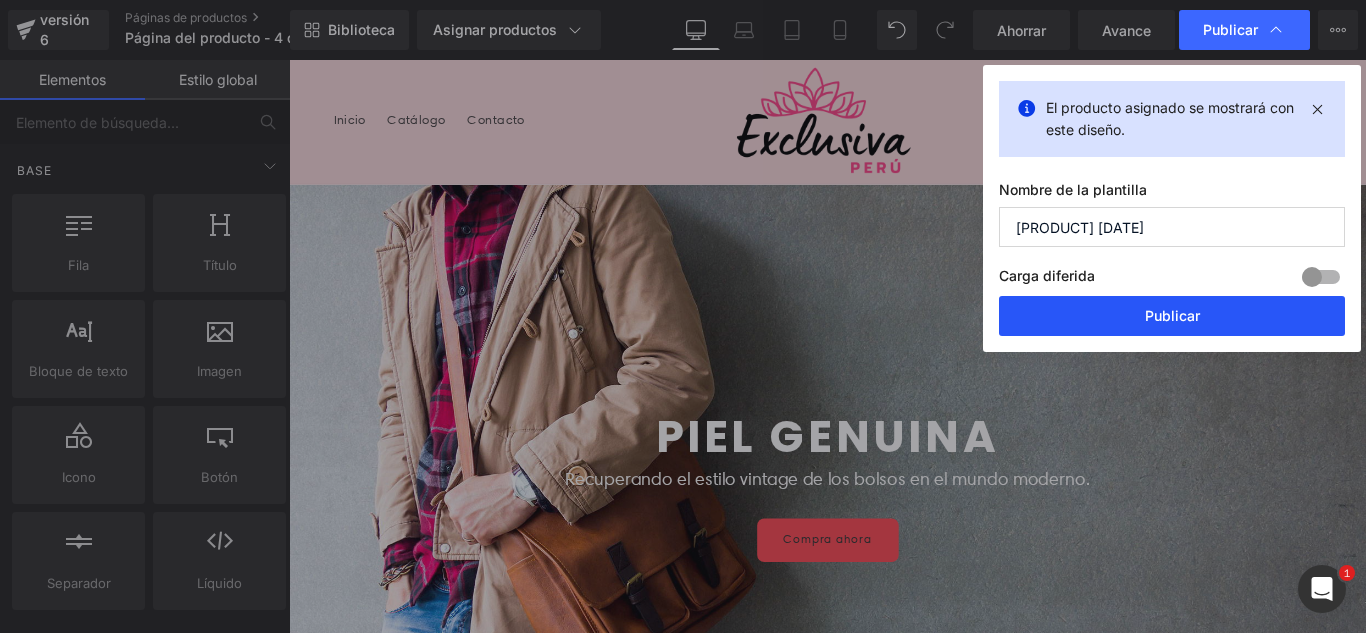 type on "[PRODUCT] [DATE]" 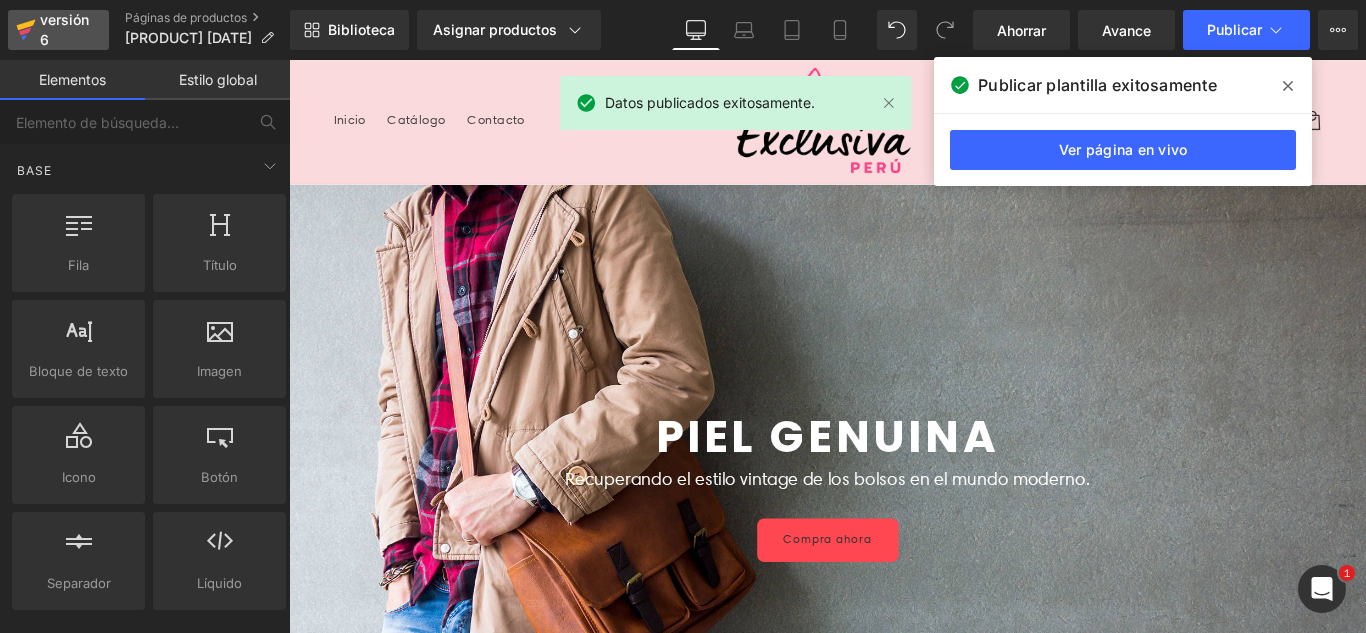 click on "versión 6" at bounding box center (66, 30) 